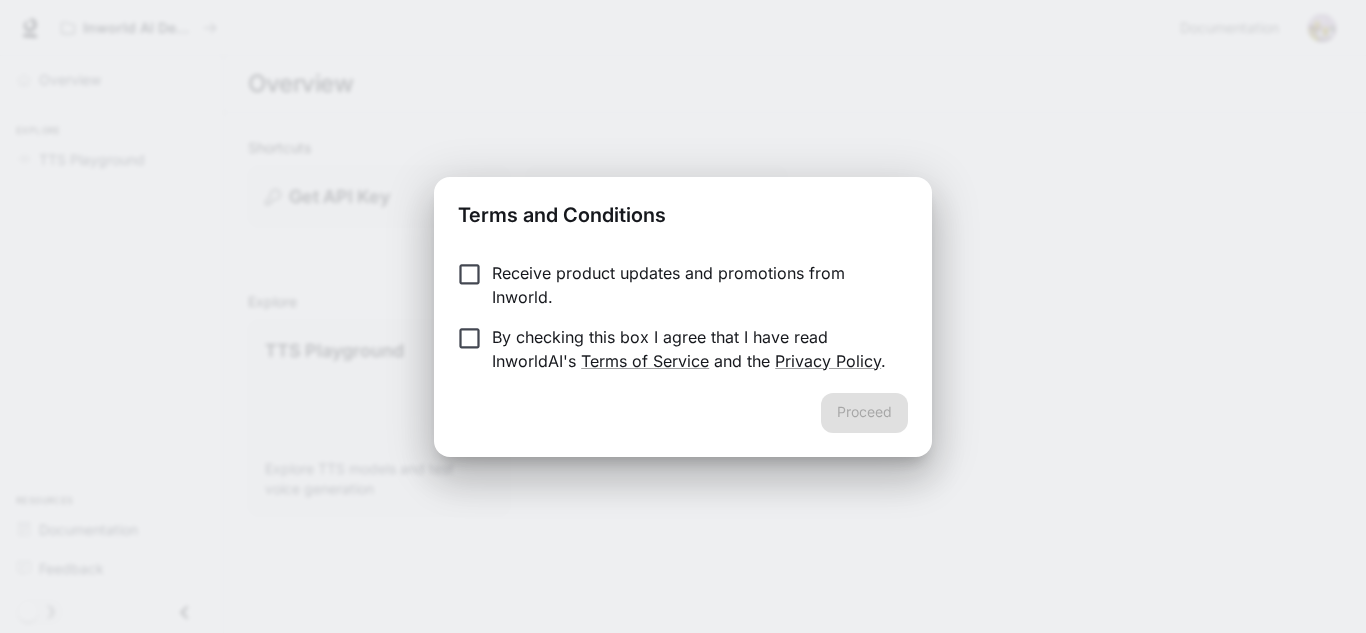 scroll, scrollTop: 0, scrollLeft: 0, axis: both 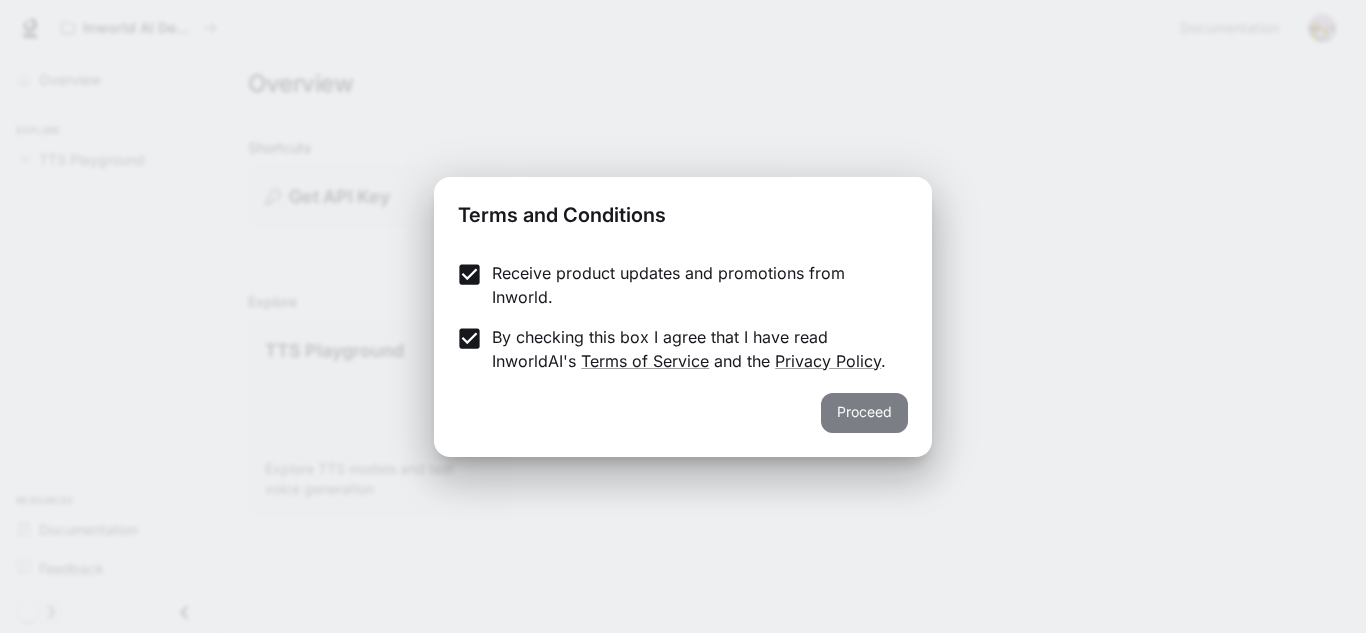 click on "Proceed" at bounding box center (864, 413) 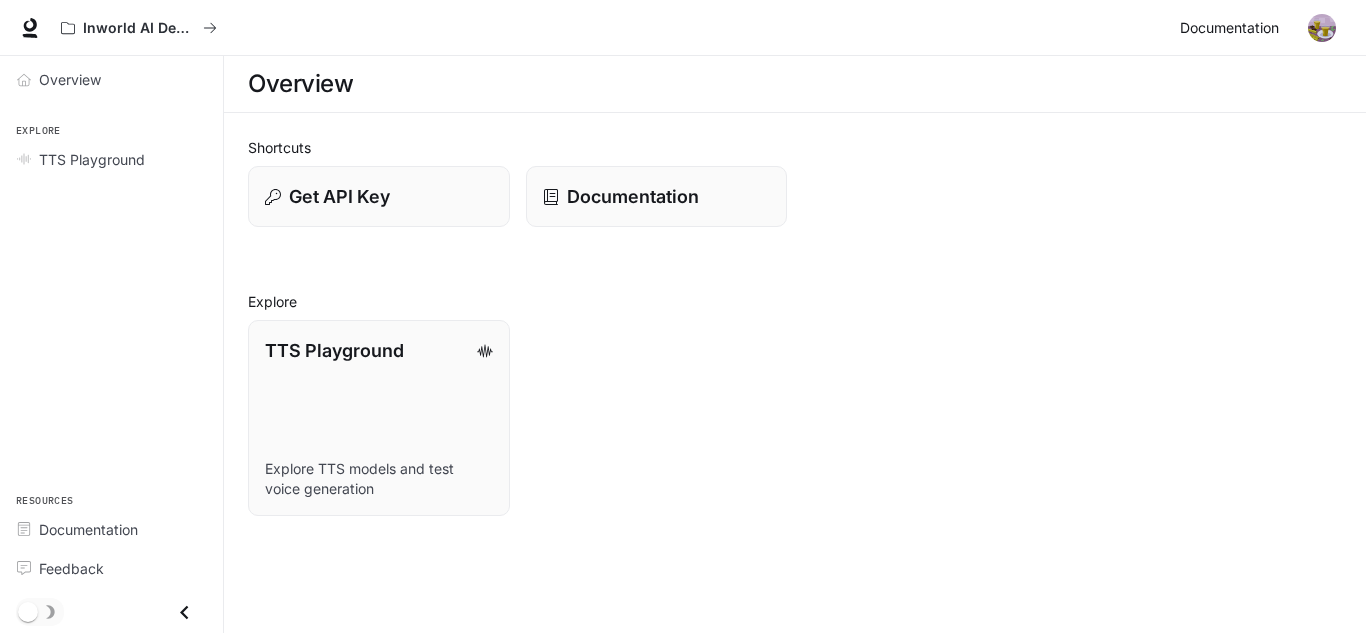 click on "Documentation" at bounding box center [1229, 28] 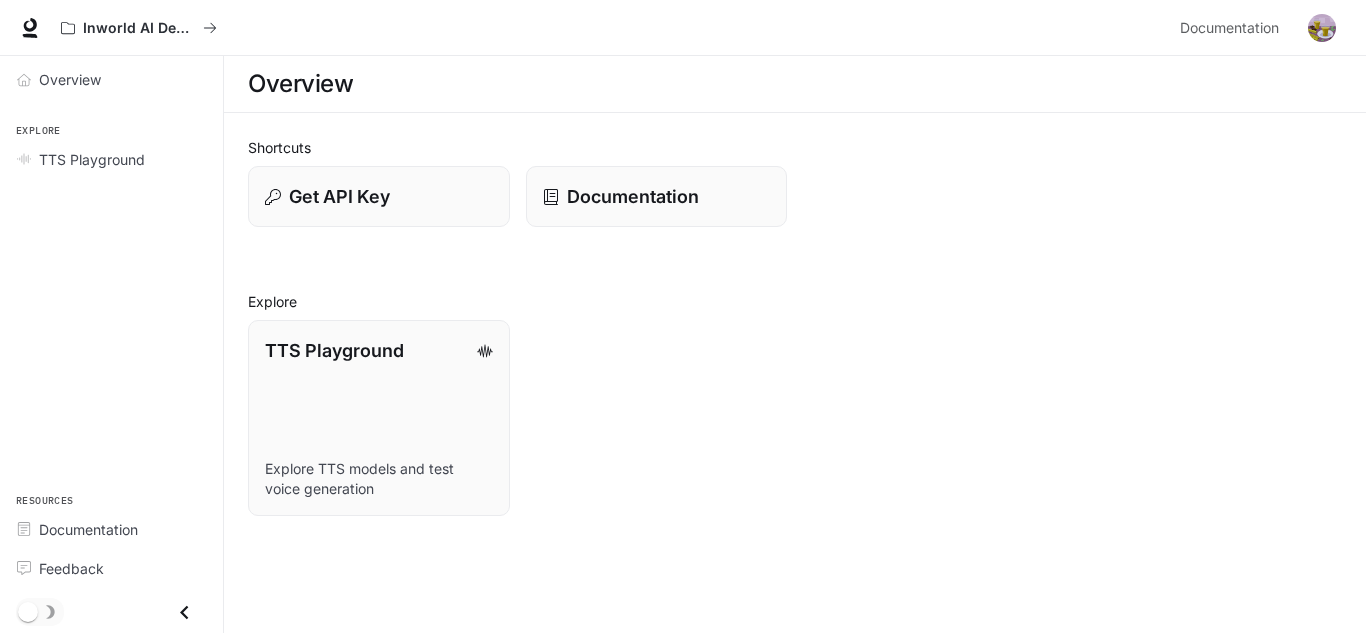 scroll, scrollTop: 0, scrollLeft: 0, axis: both 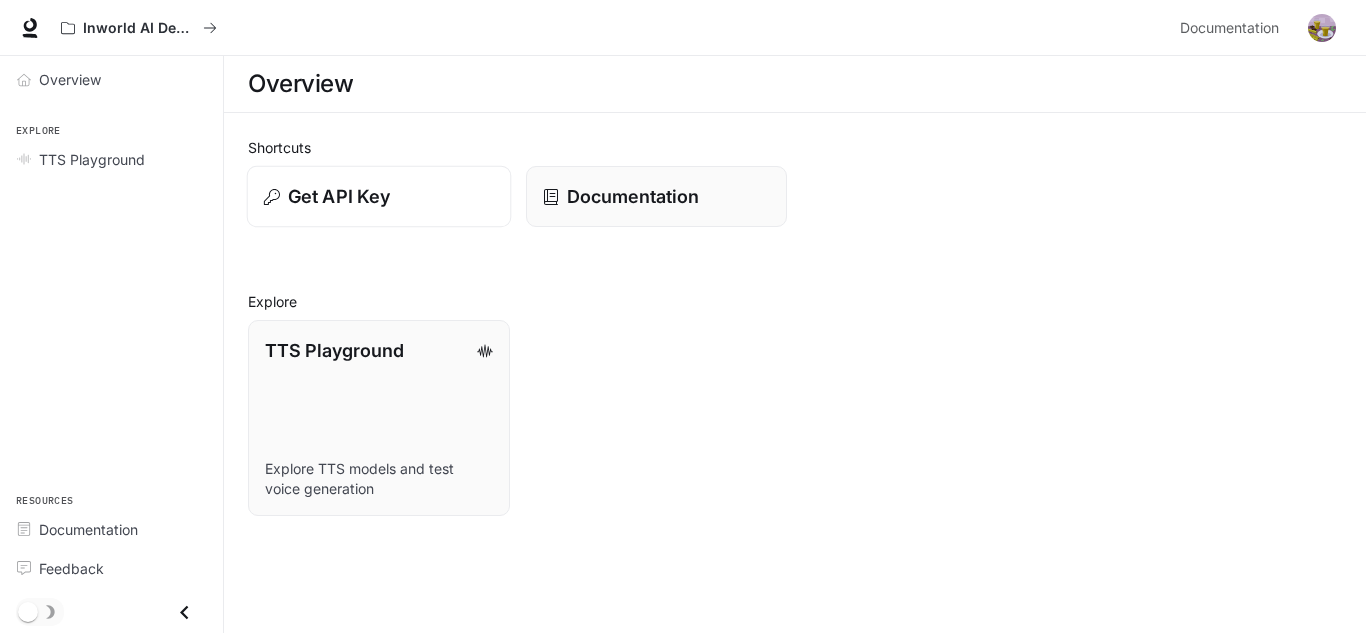 click on "Get API Key" at bounding box center (379, 196) 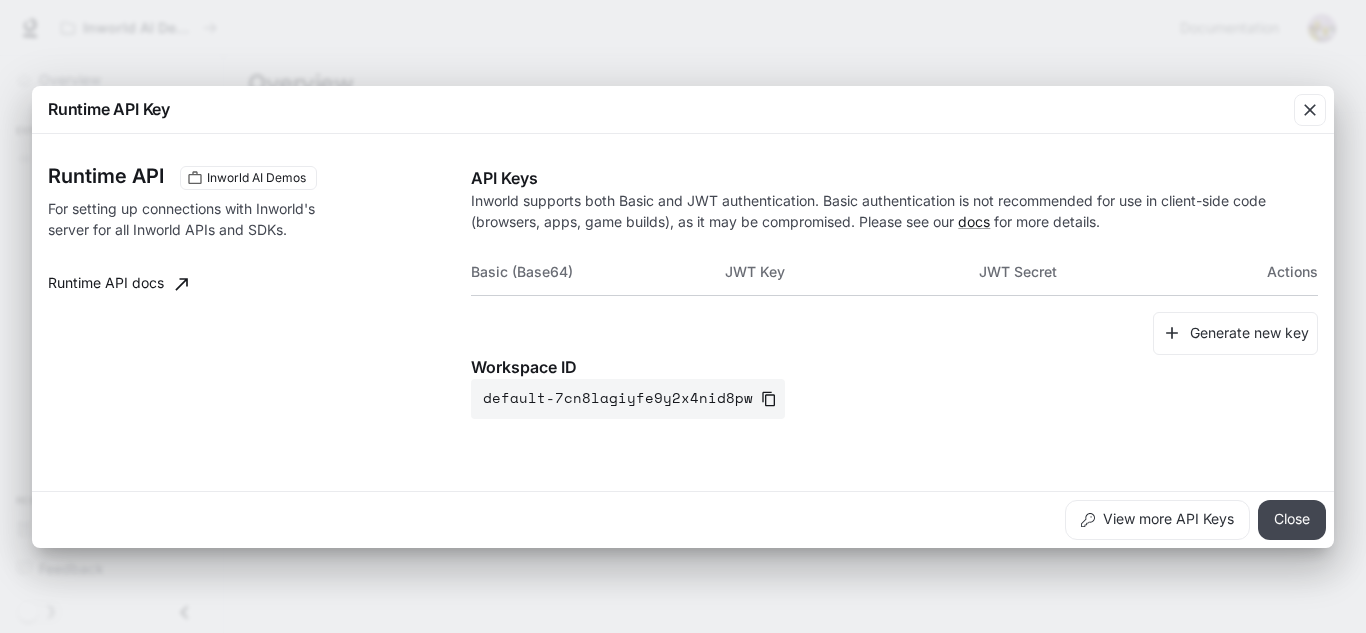 click on "Close" at bounding box center [1292, 520] 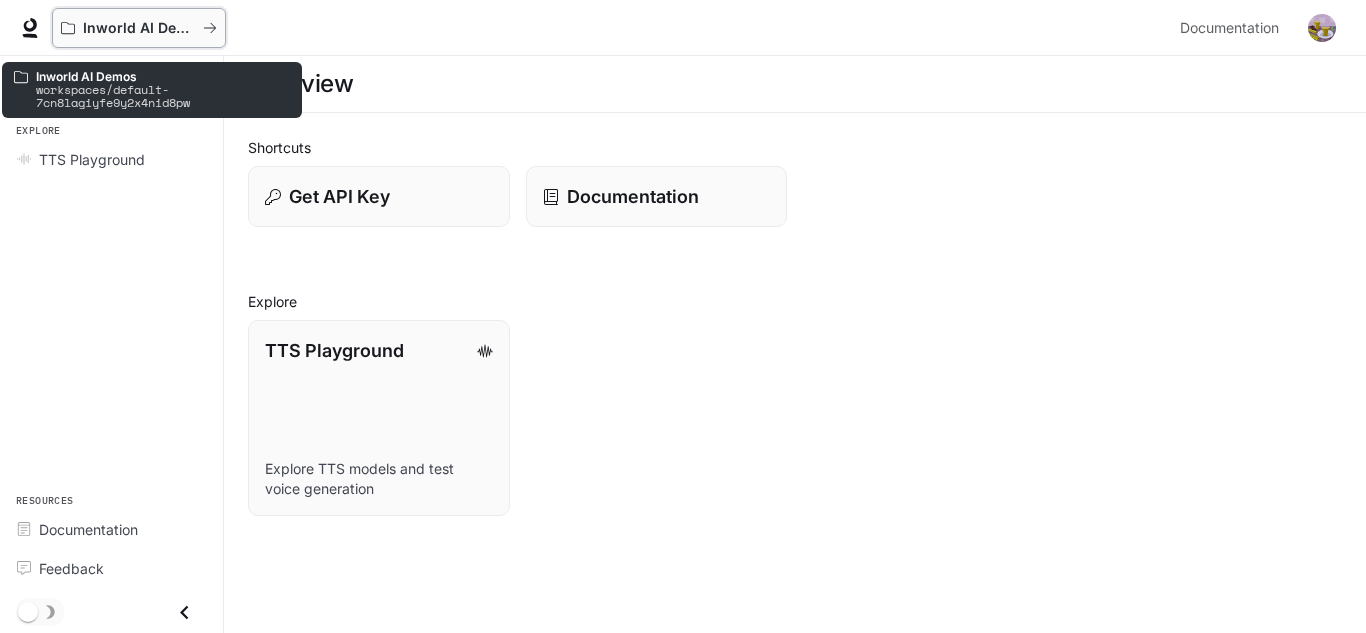 click on "Inworld AI Demos" at bounding box center [139, 28] 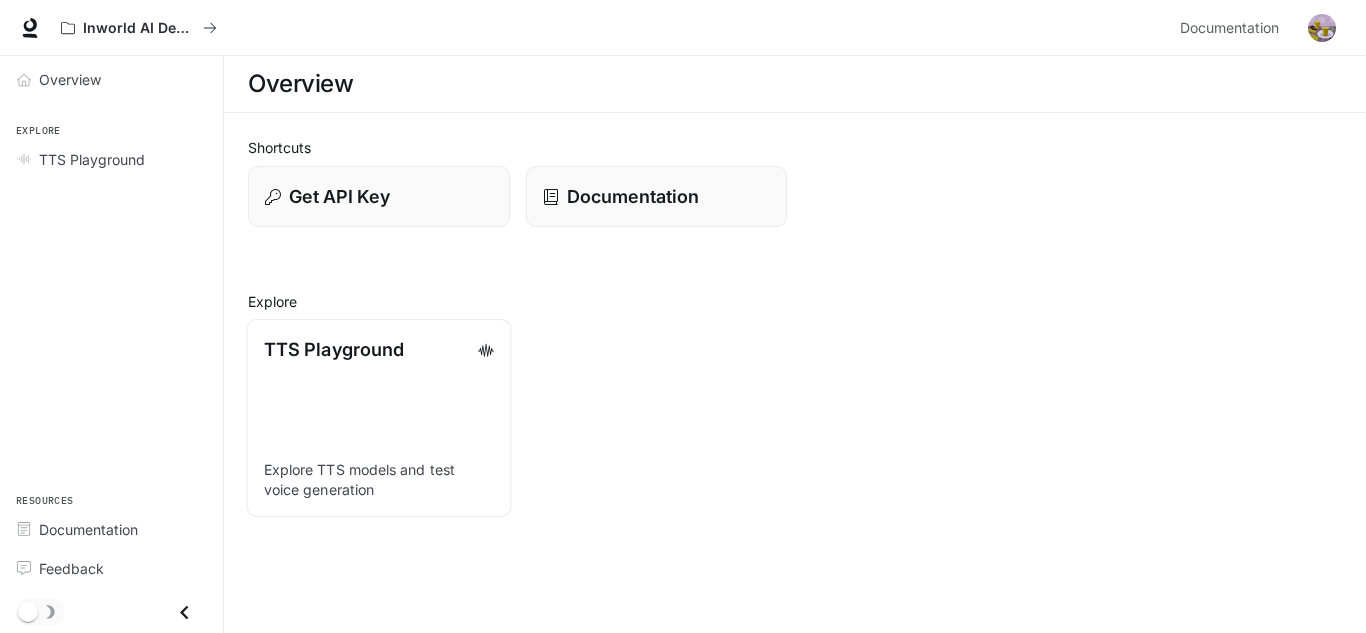 click on "TTS Playground Explore TTS models and test voice generation" at bounding box center (379, 418) 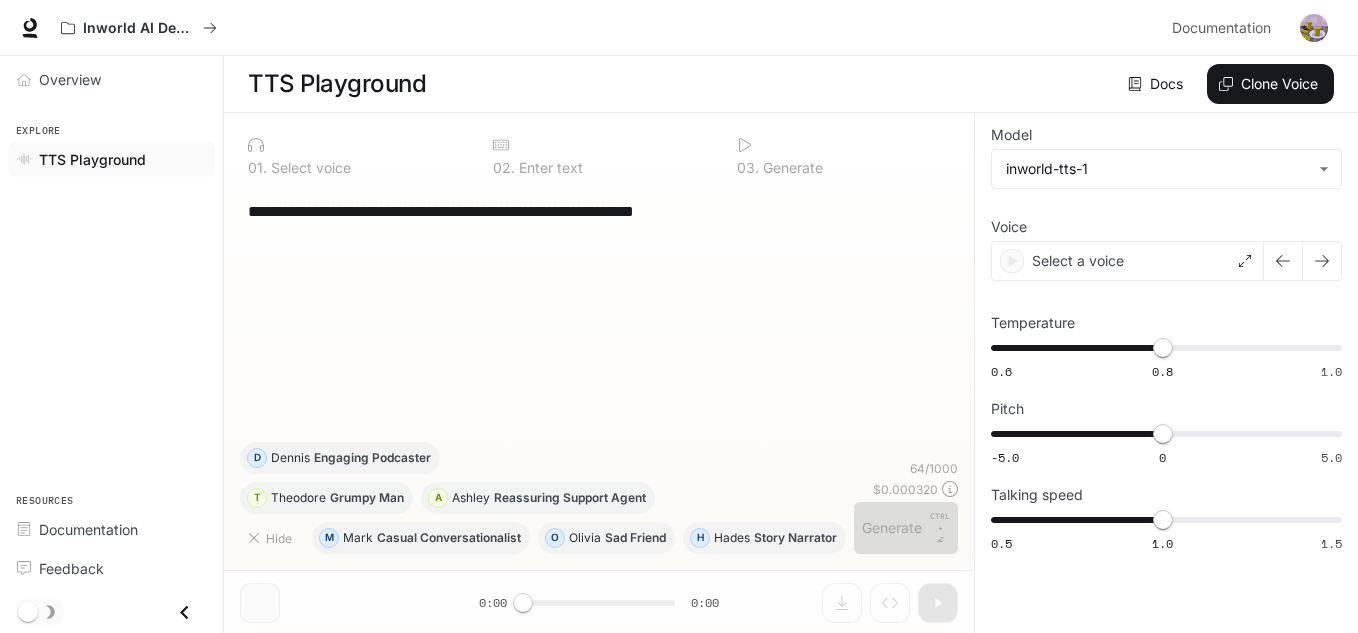 scroll, scrollTop: 1, scrollLeft: 0, axis: vertical 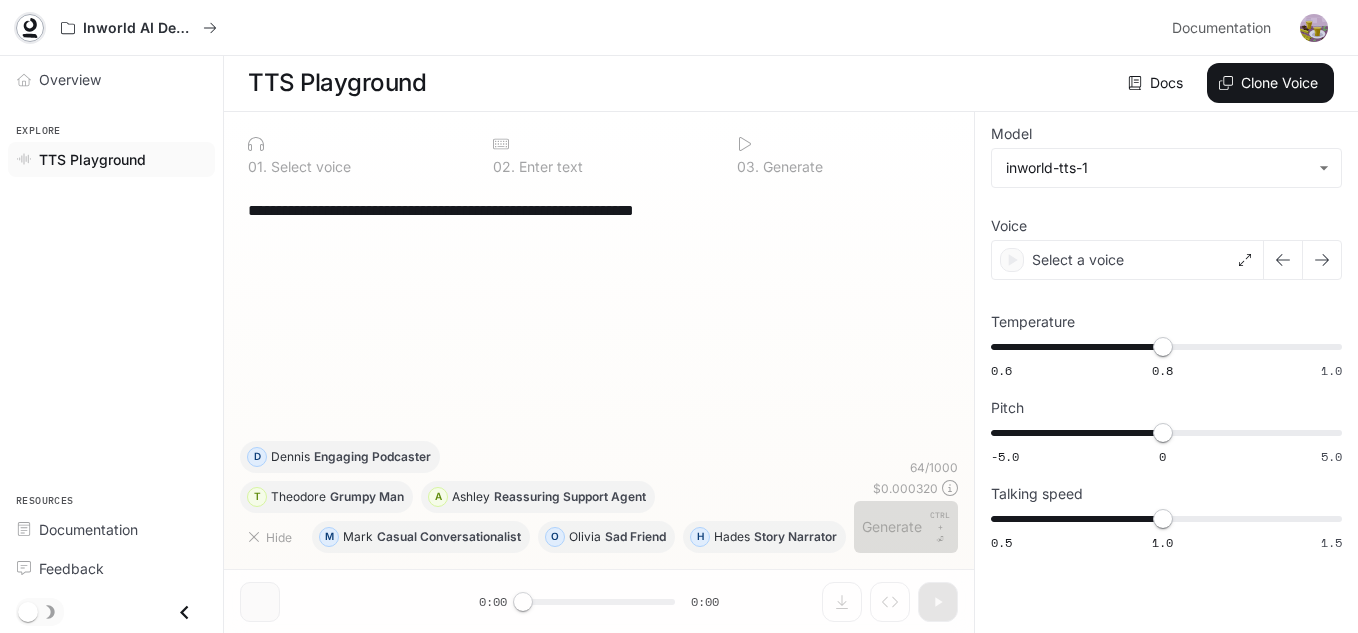 click 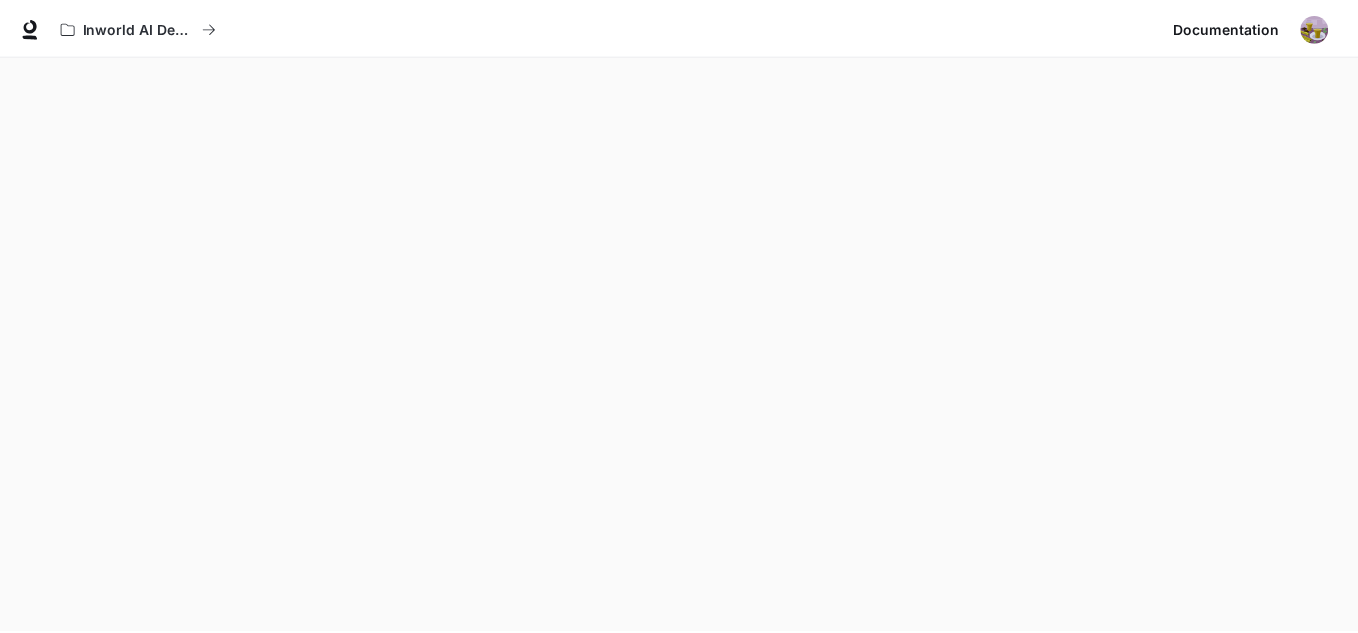 scroll, scrollTop: 0, scrollLeft: 0, axis: both 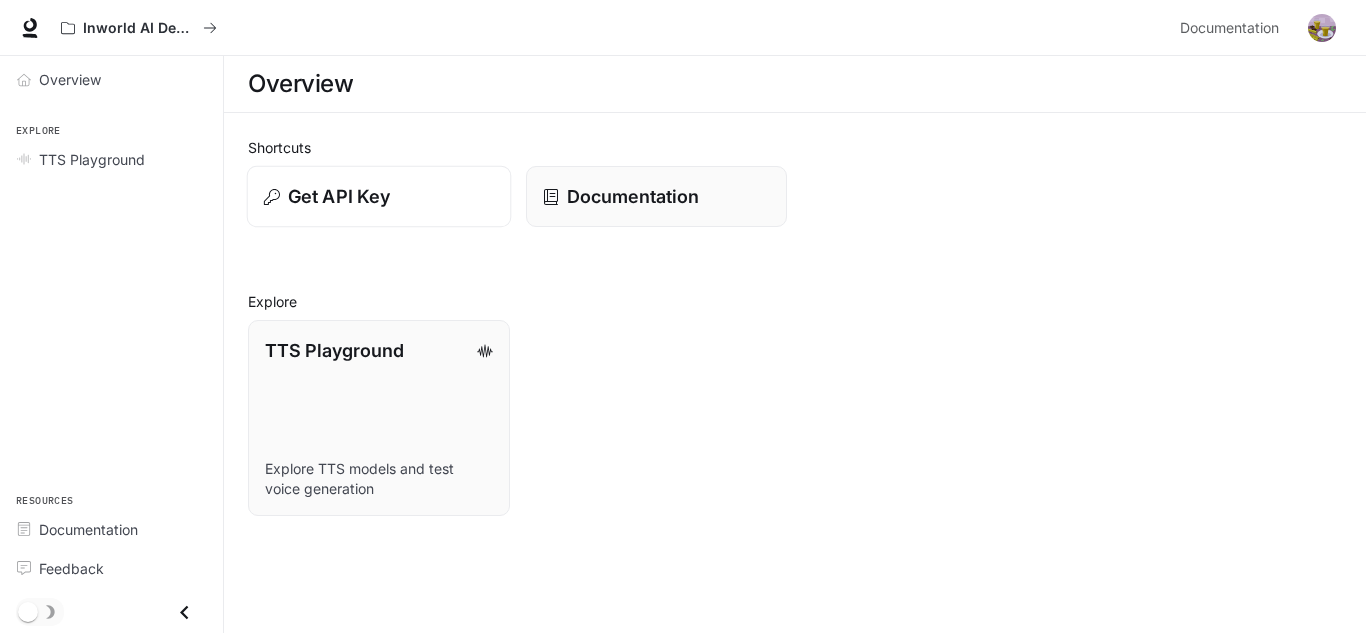 click on "Get API Key" at bounding box center (379, 196) 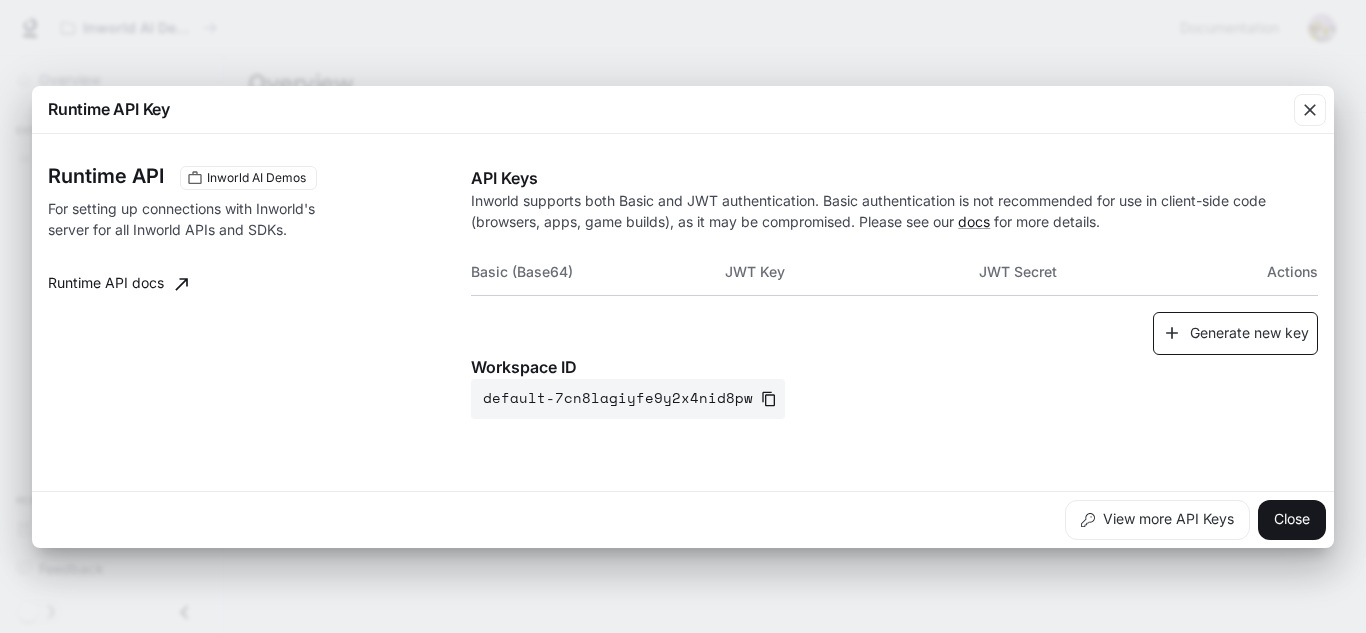 click on "Generate new key" at bounding box center (1235, 333) 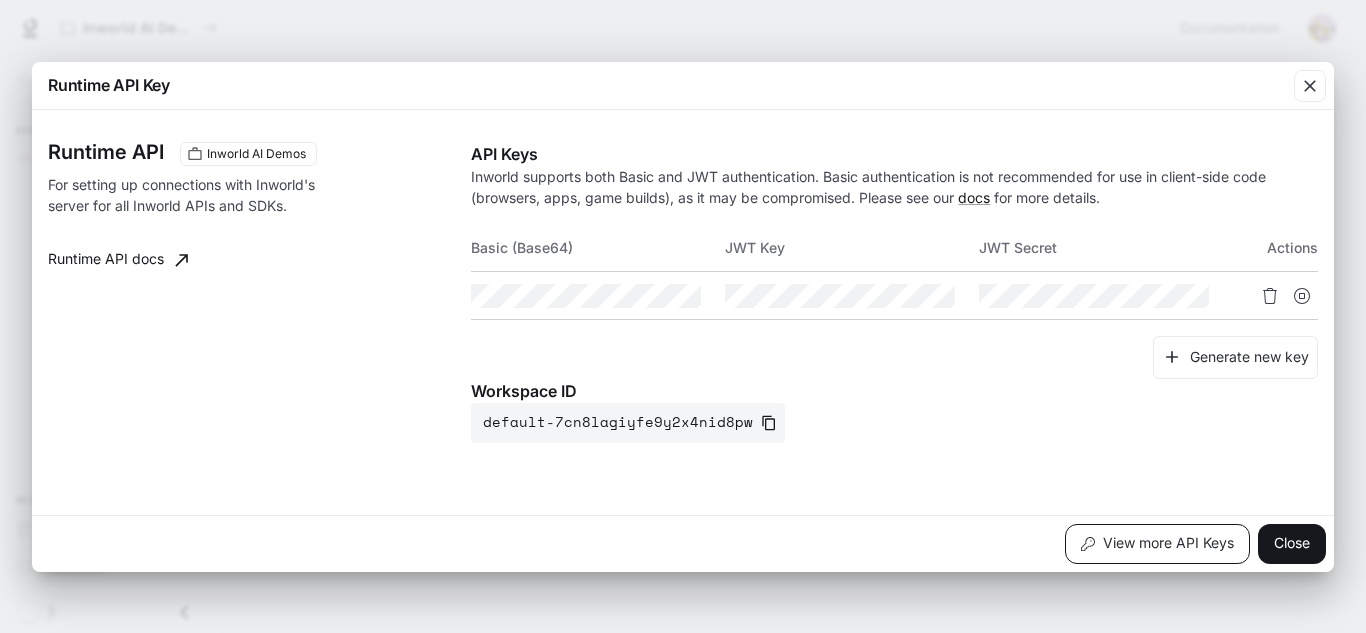 click on "View more API Keys" at bounding box center (1157, 544) 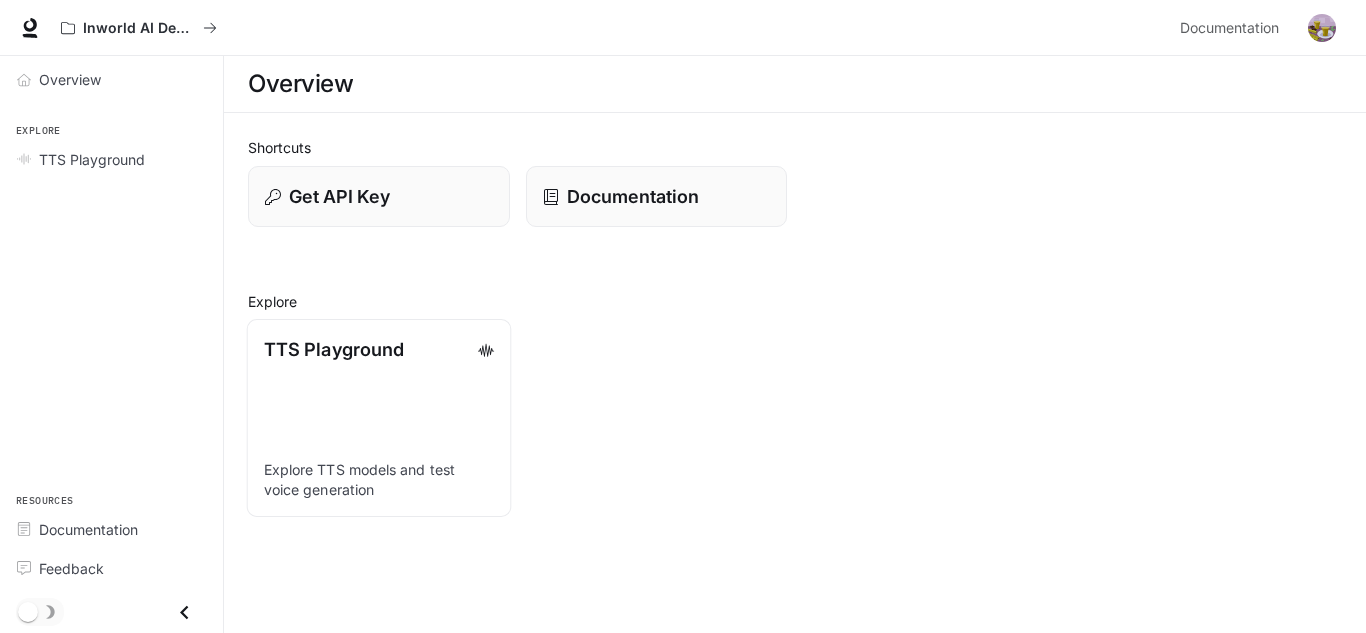 click on "TTS Playground Explore TTS models and test voice generation" at bounding box center [379, 418] 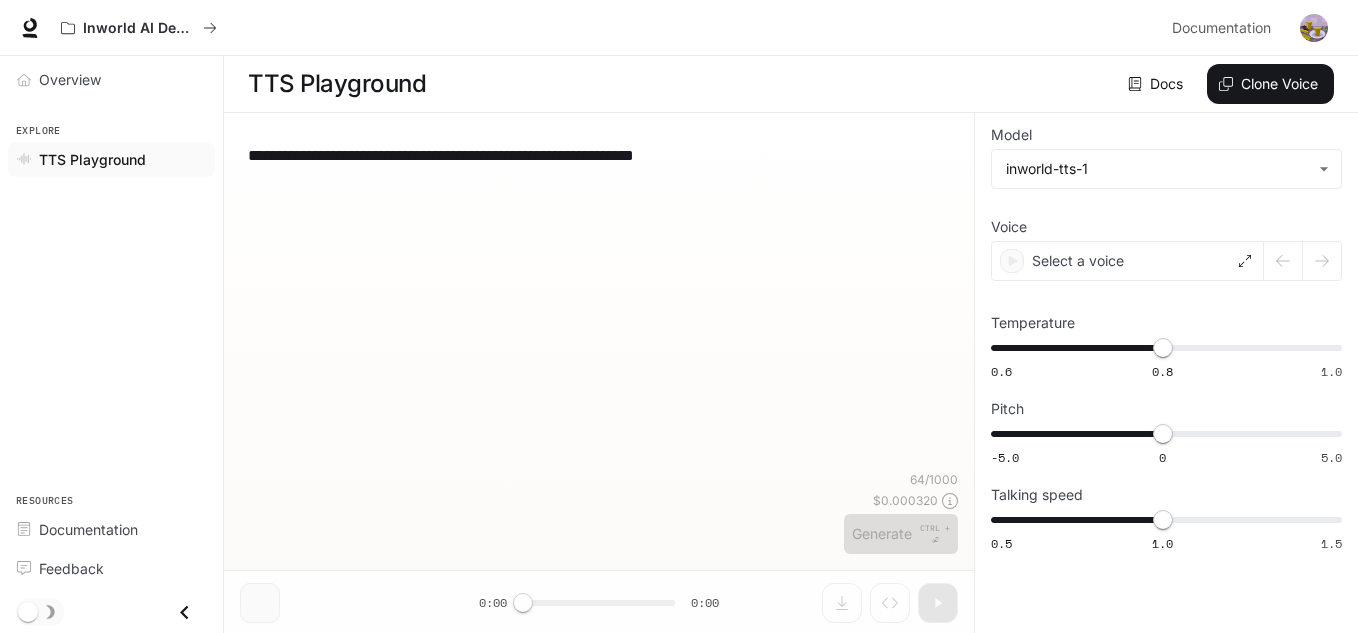click on "**********" at bounding box center [599, 301] 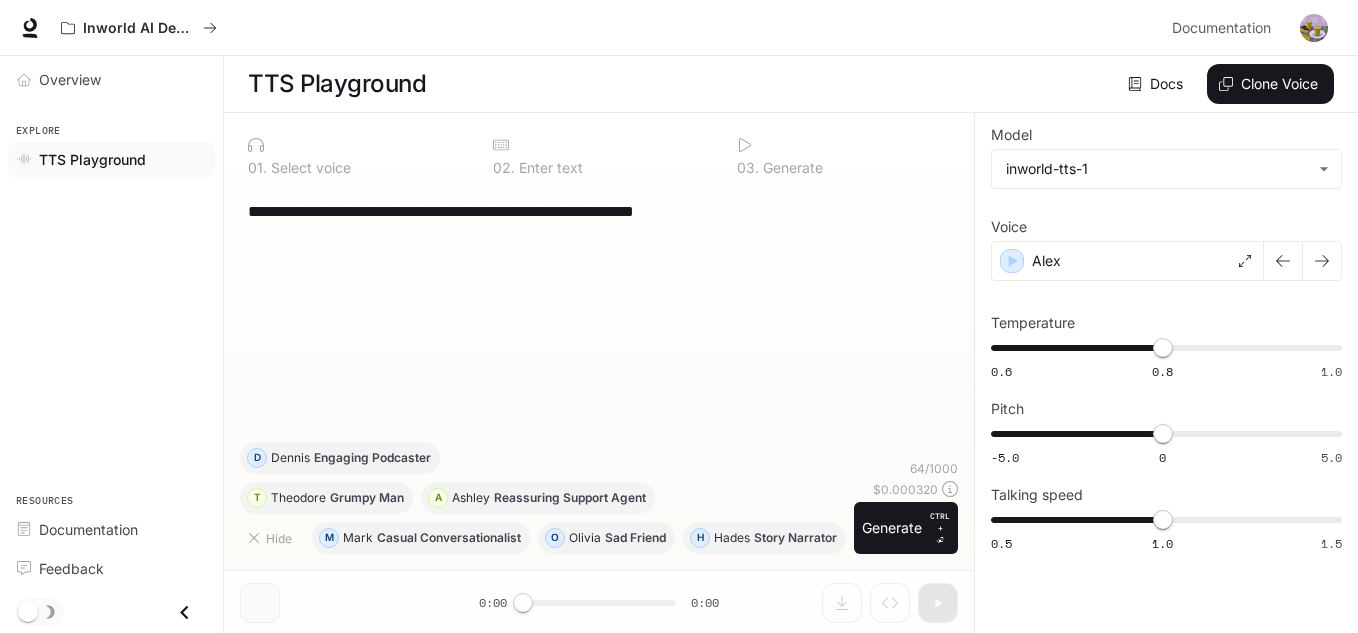 click on "Select voice" at bounding box center [309, 168] 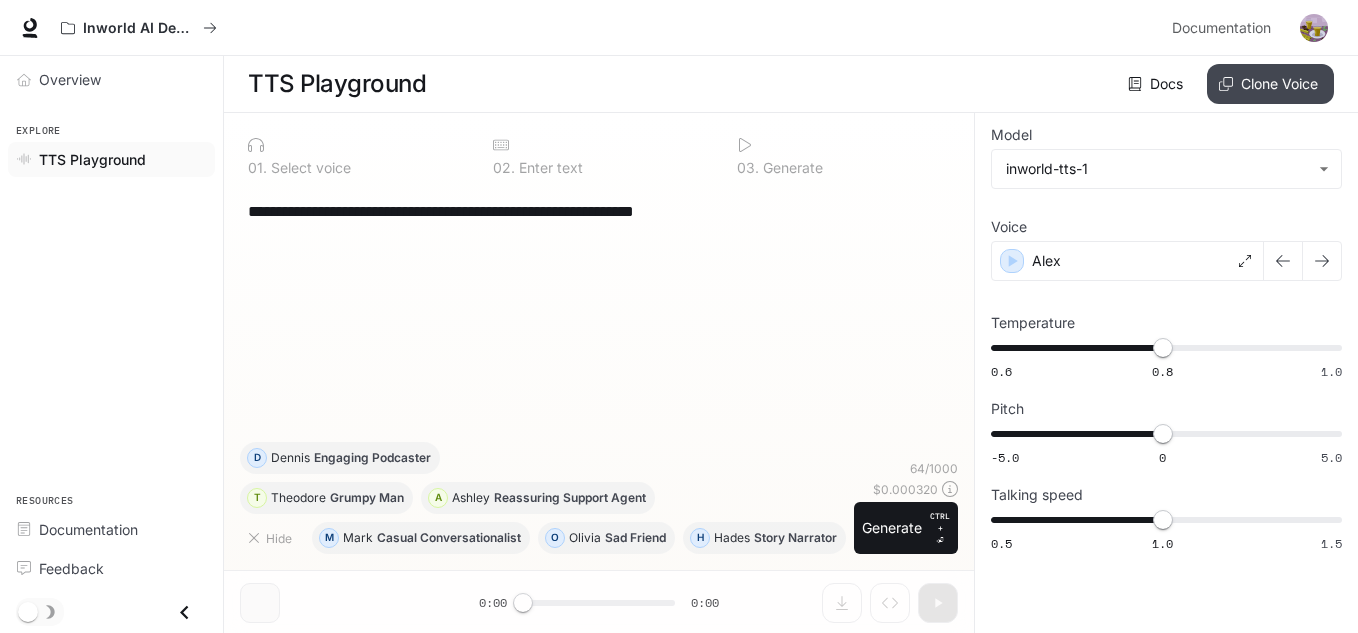 click on "Clone Voice" at bounding box center (1270, 84) 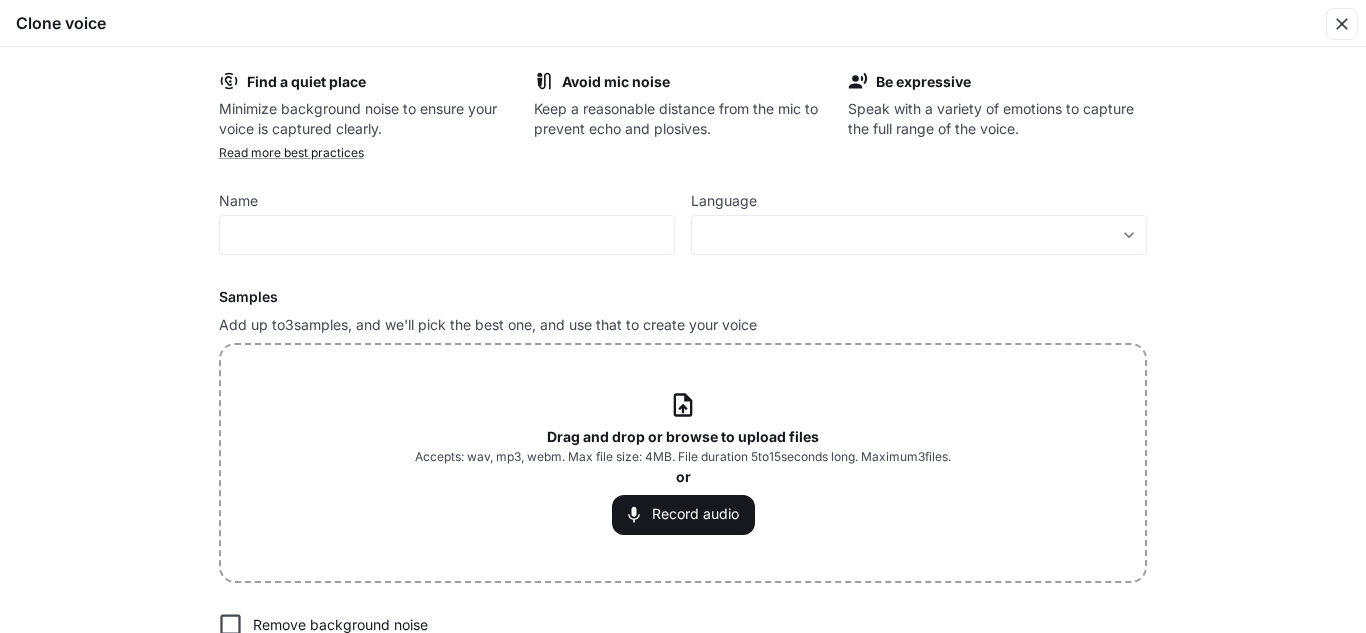 scroll, scrollTop: 11, scrollLeft: 0, axis: vertical 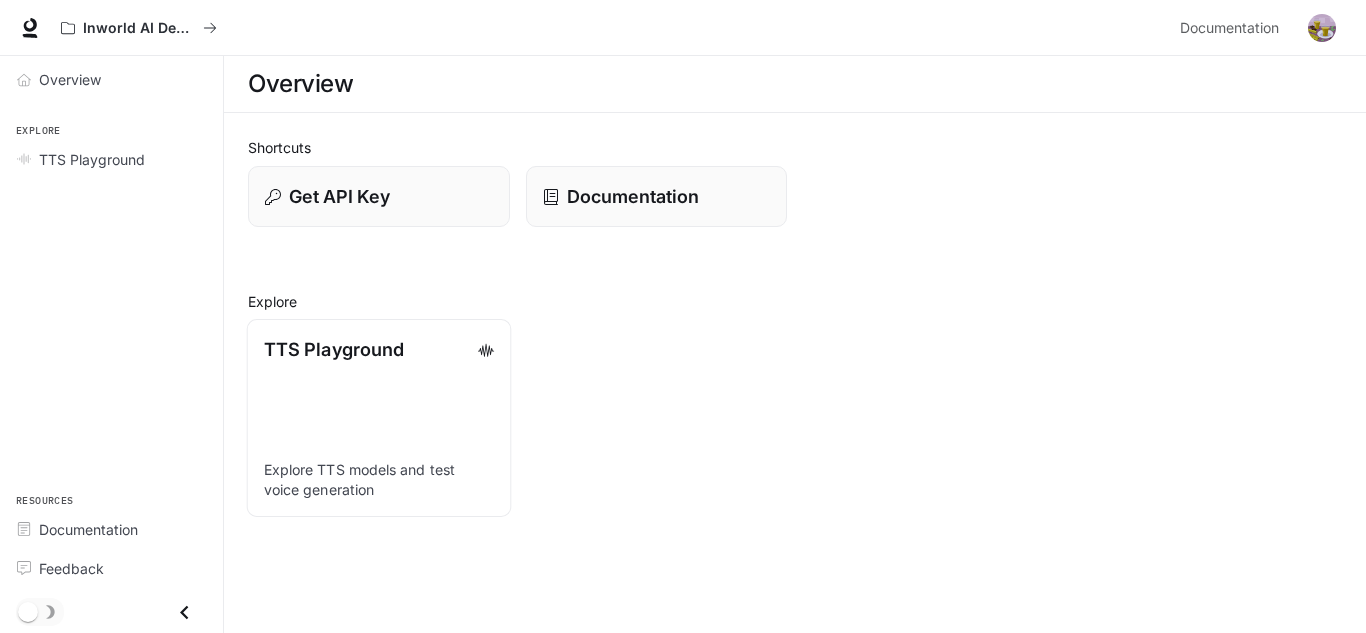 click on "TTS Playground Explore TTS models and test voice generation" at bounding box center [379, 418] 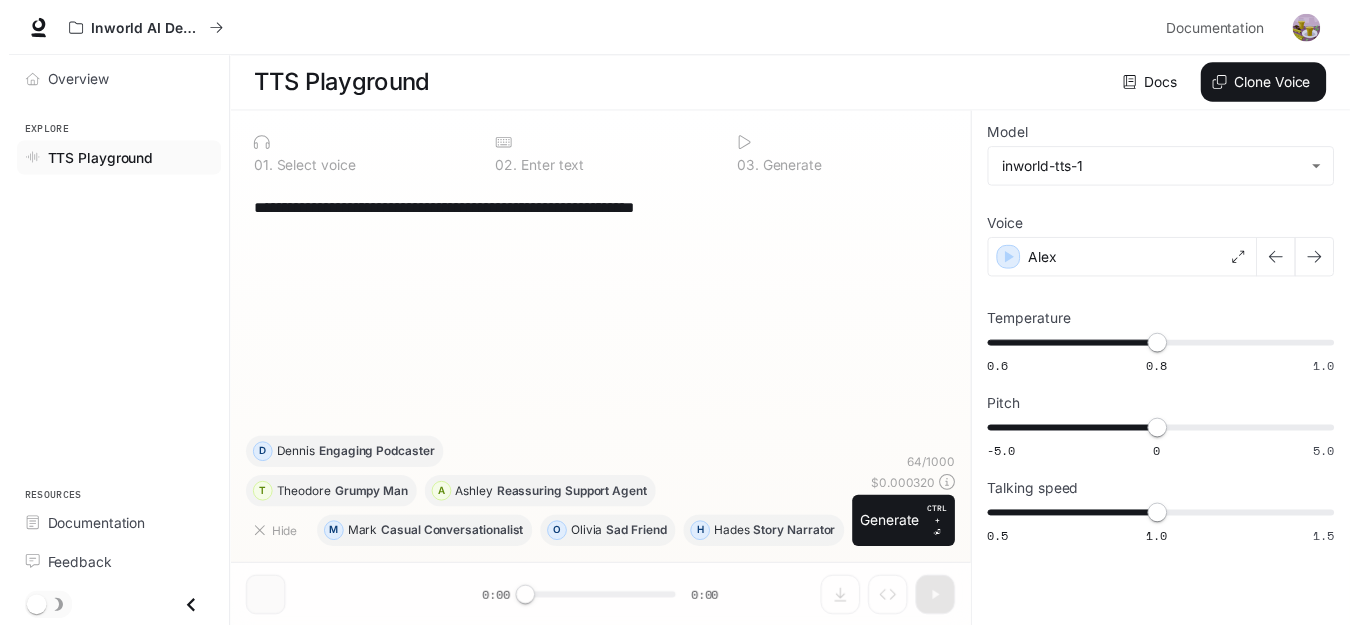 scroll, scrollTop: 0, scrollLeft: 0, axis: both 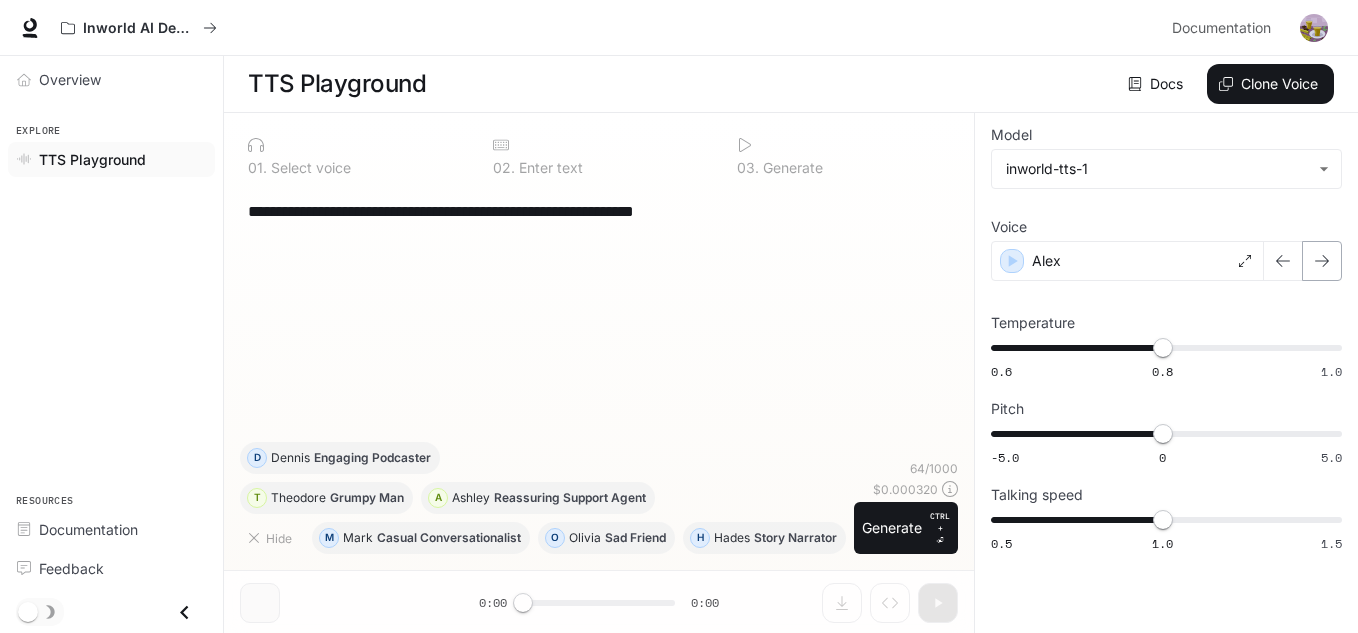 click 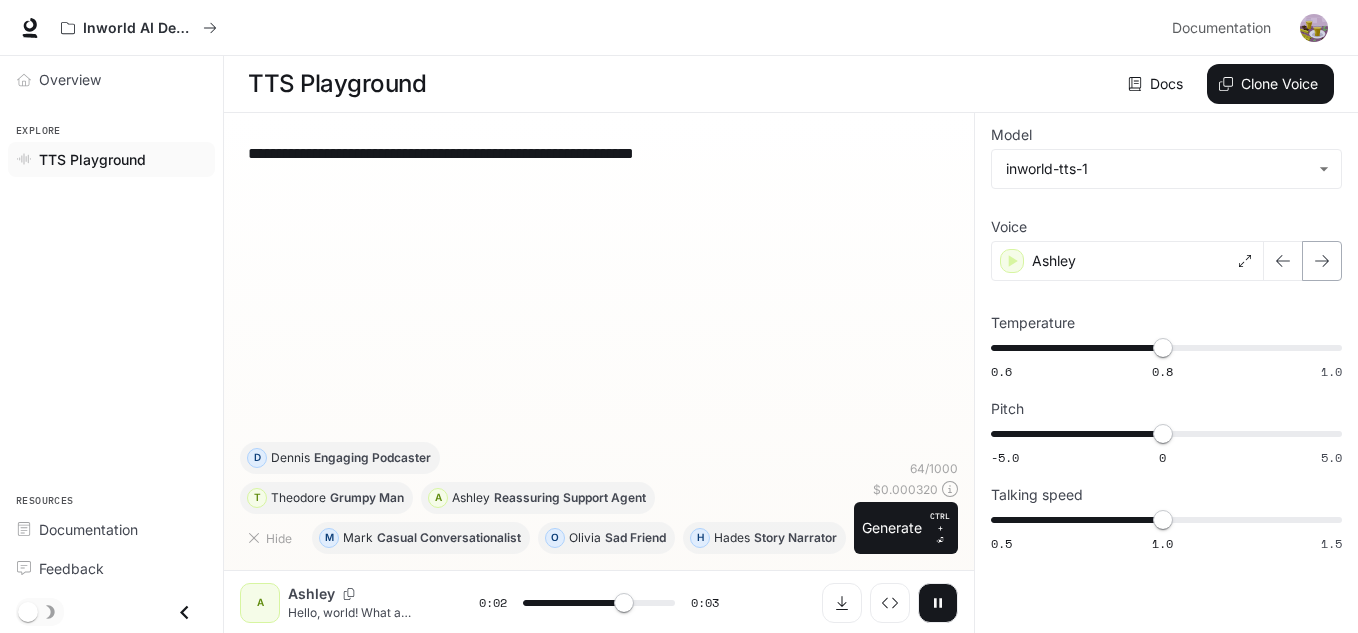 click 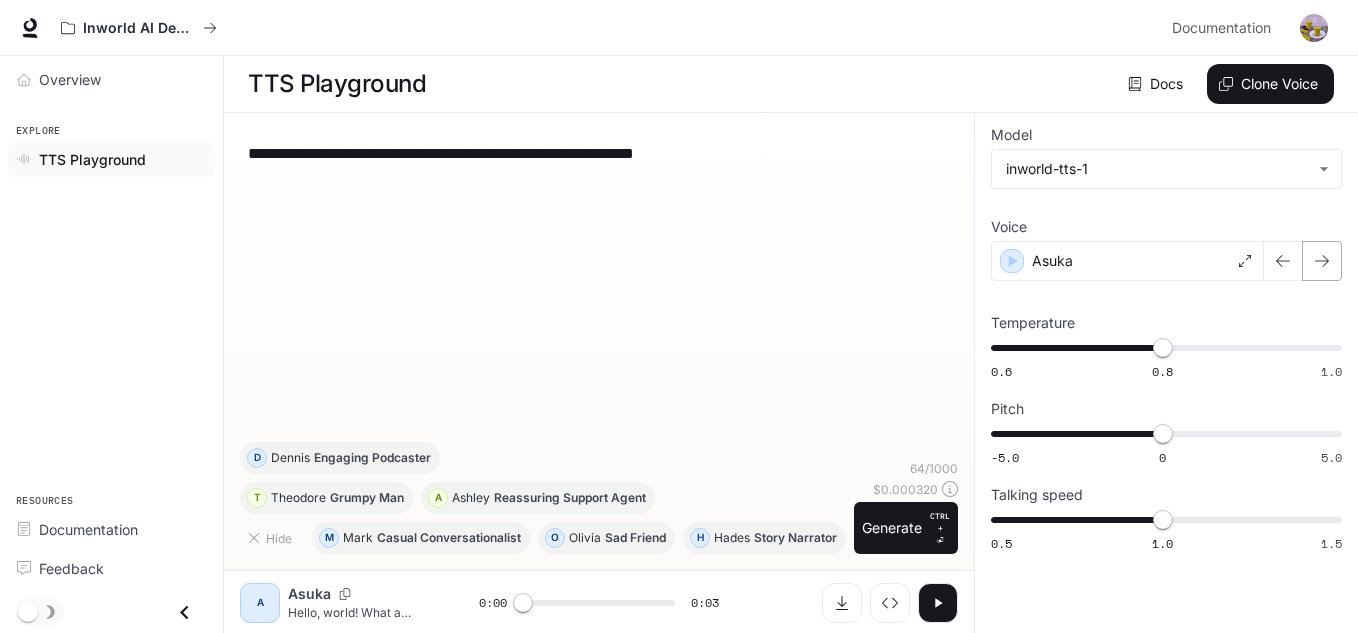 click 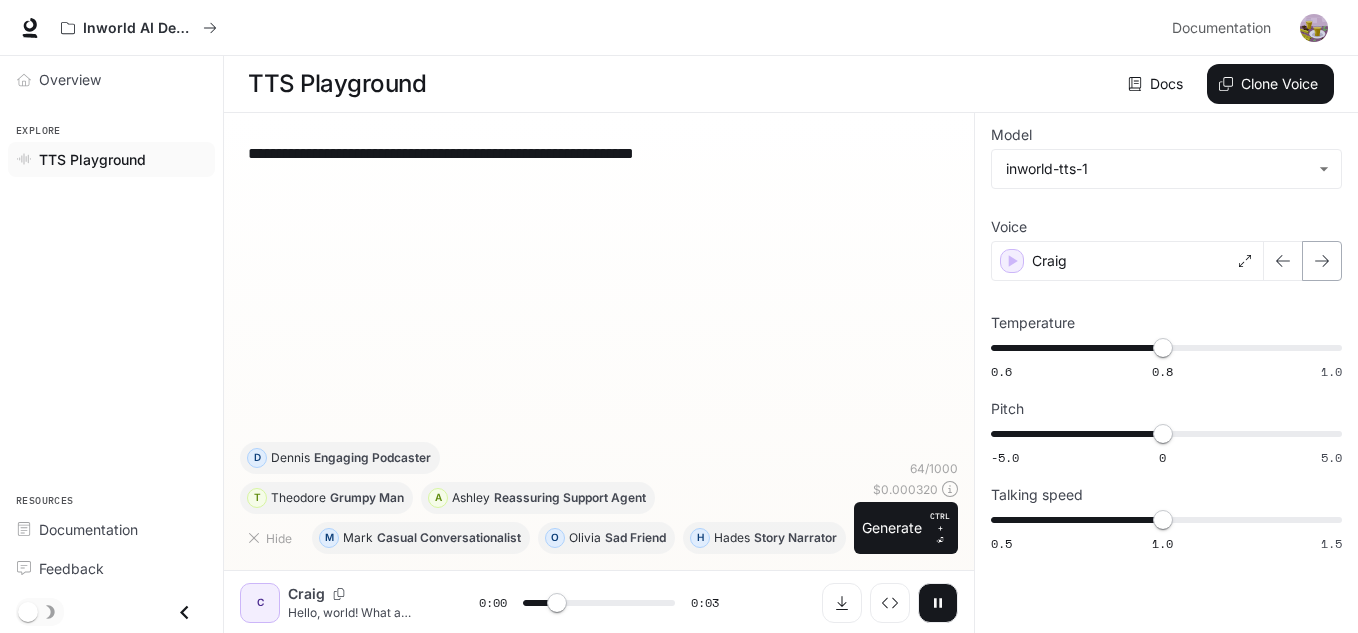 click 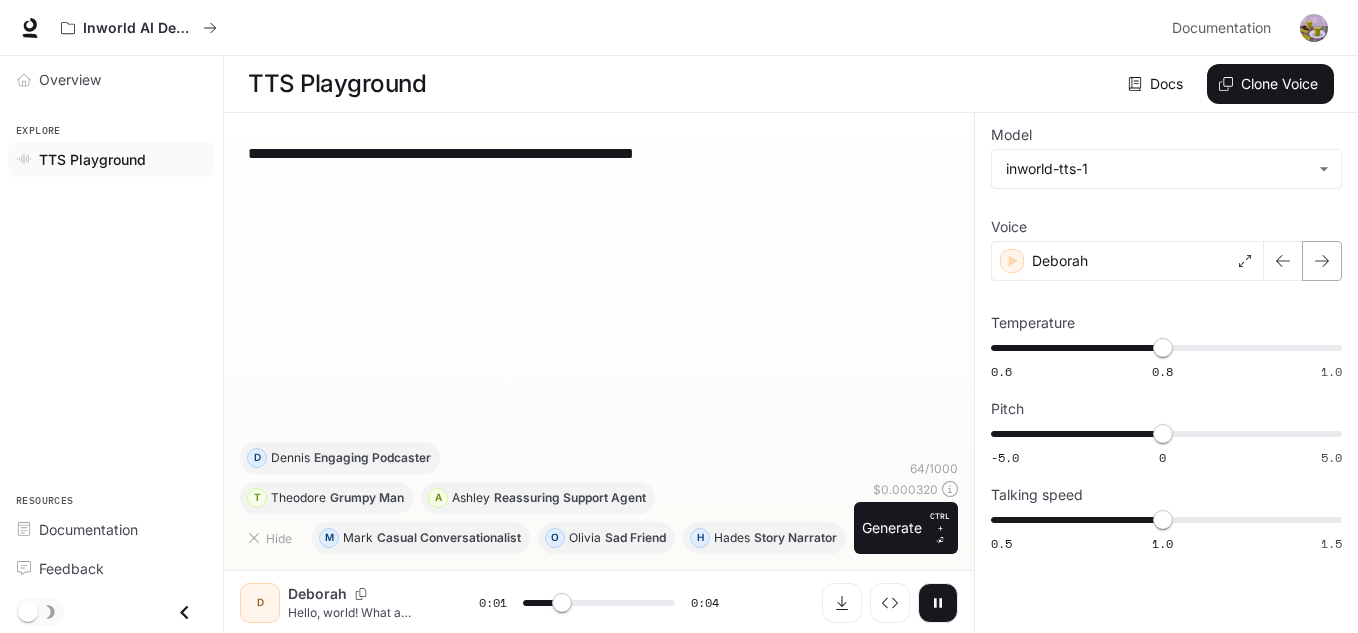 click 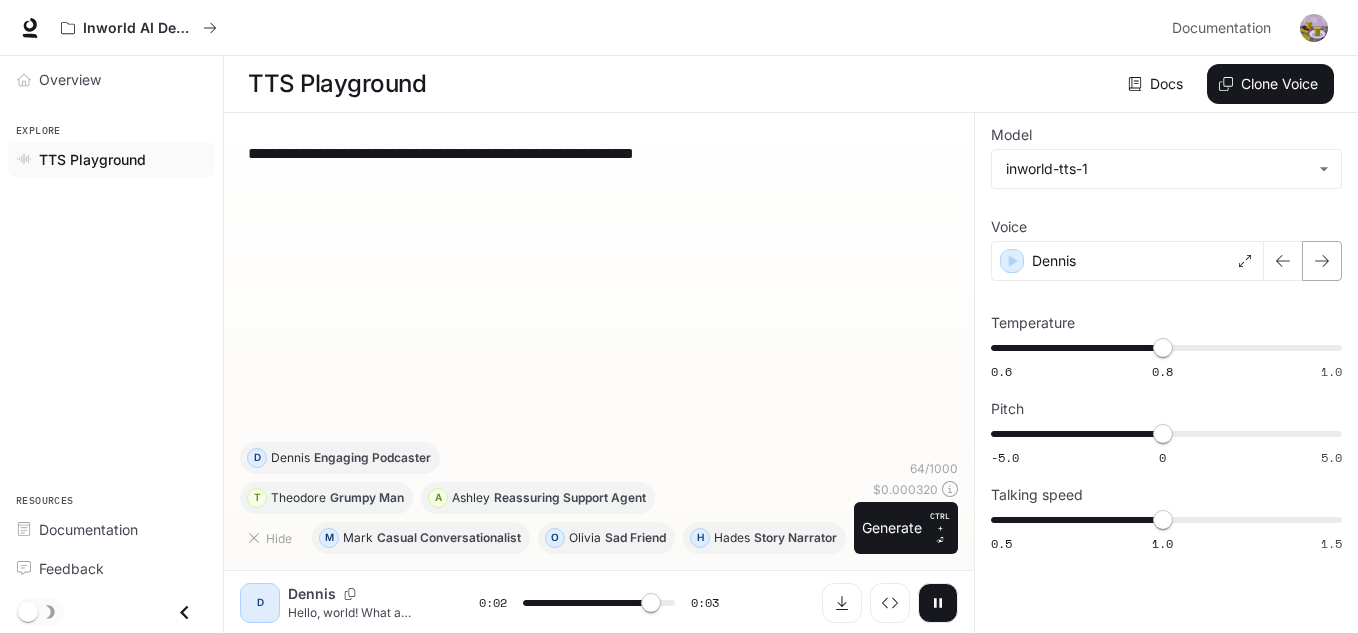 click 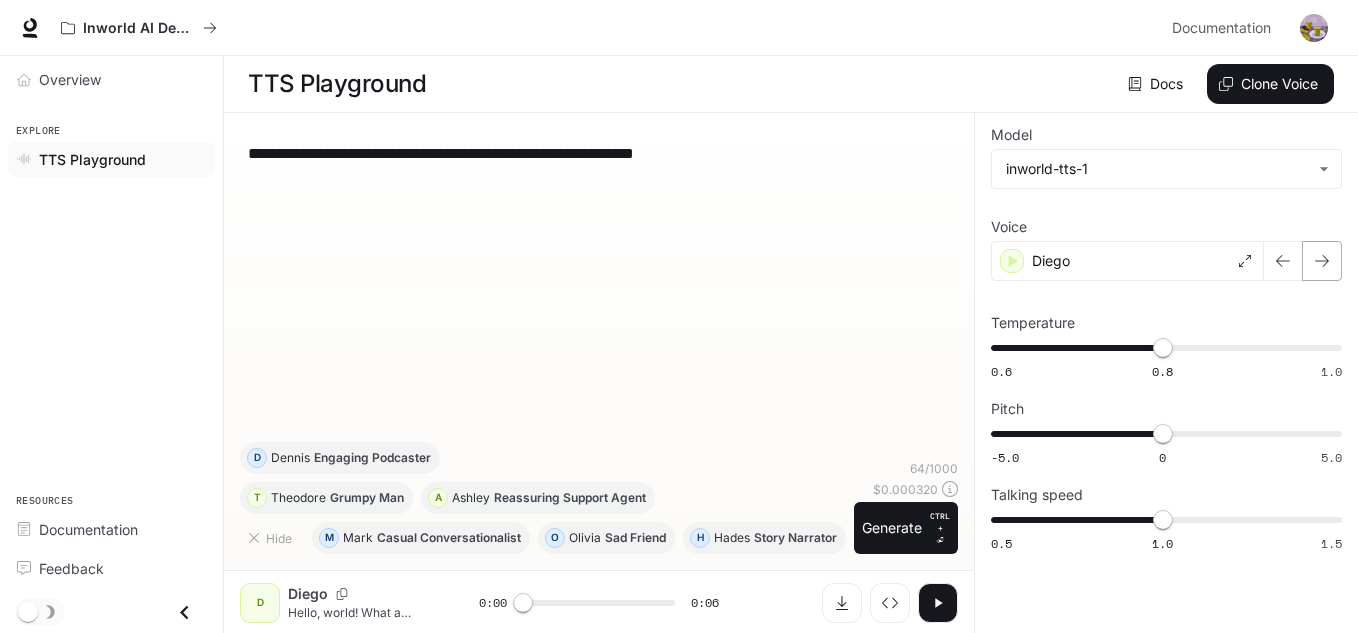 click 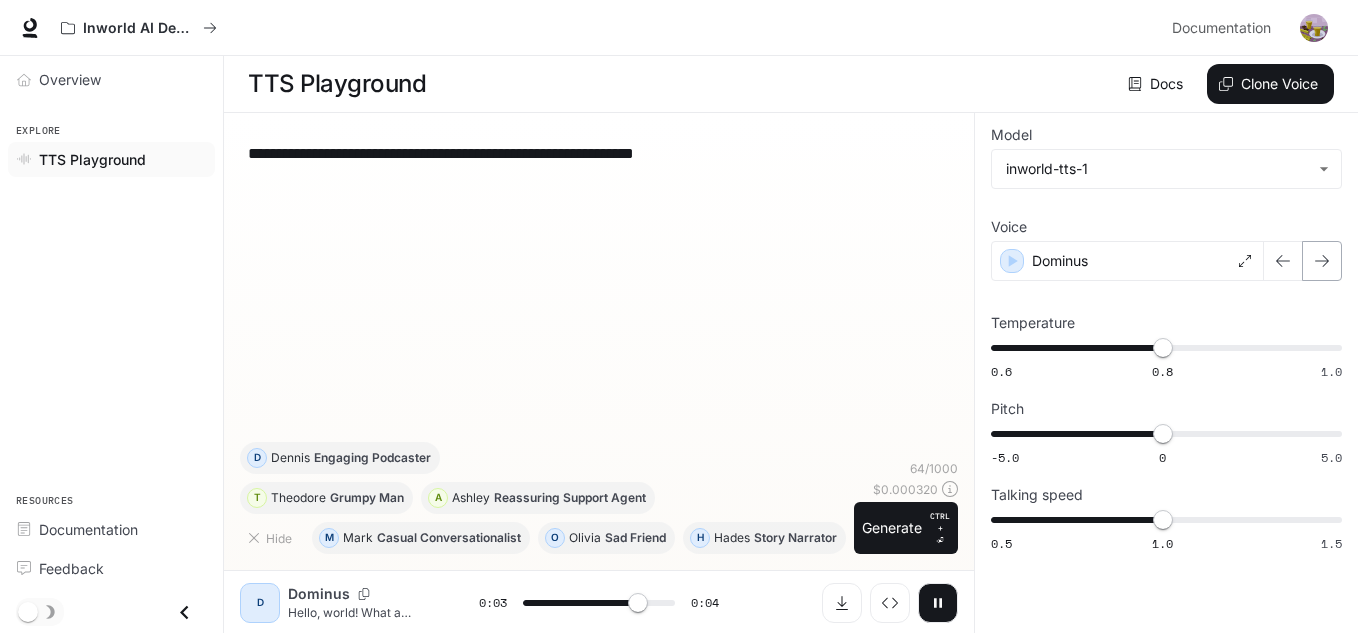 click 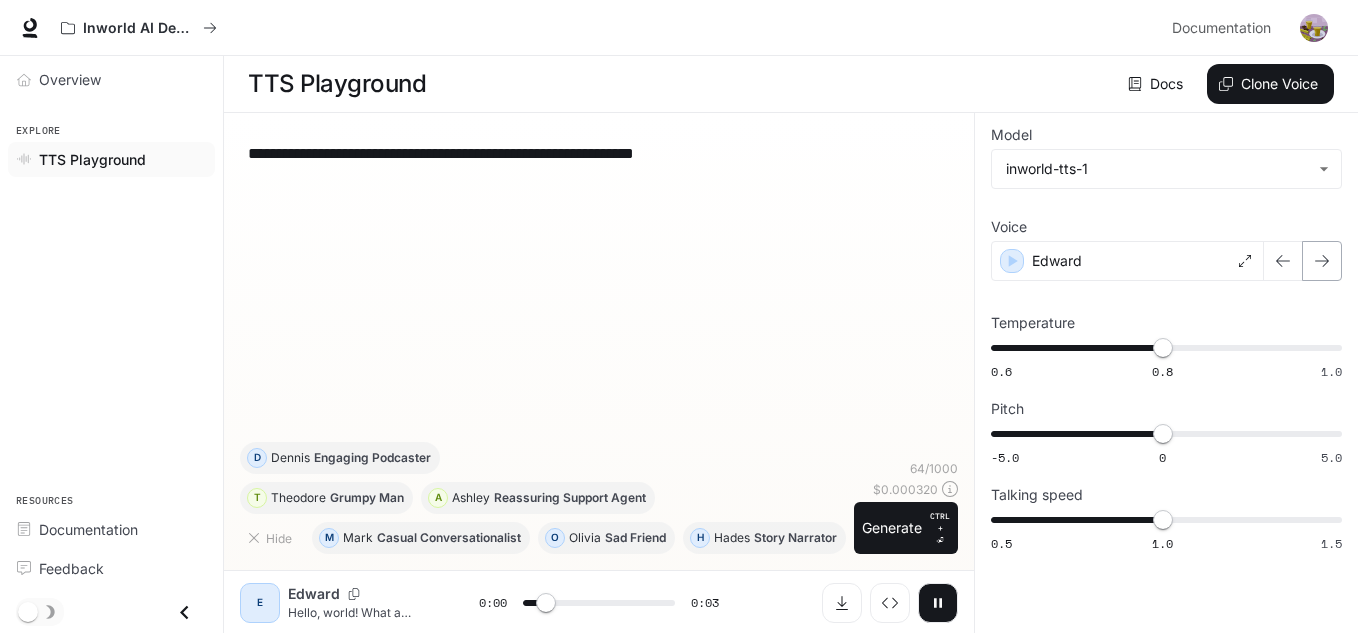 click 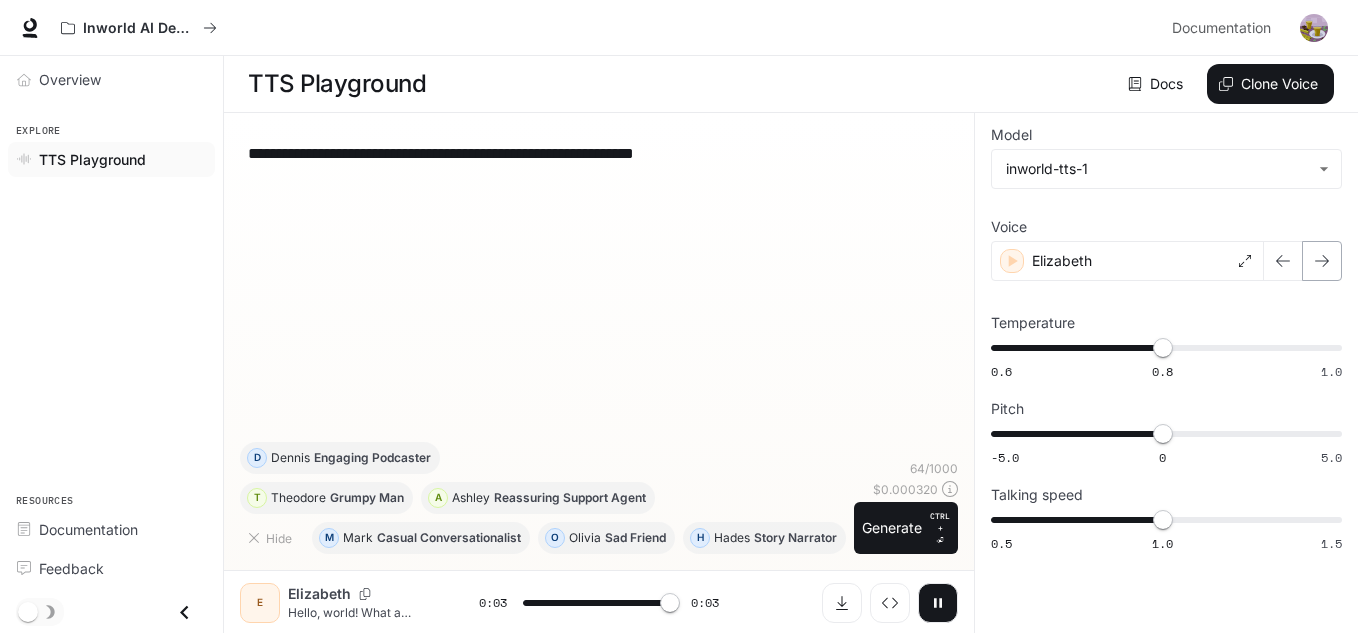 click 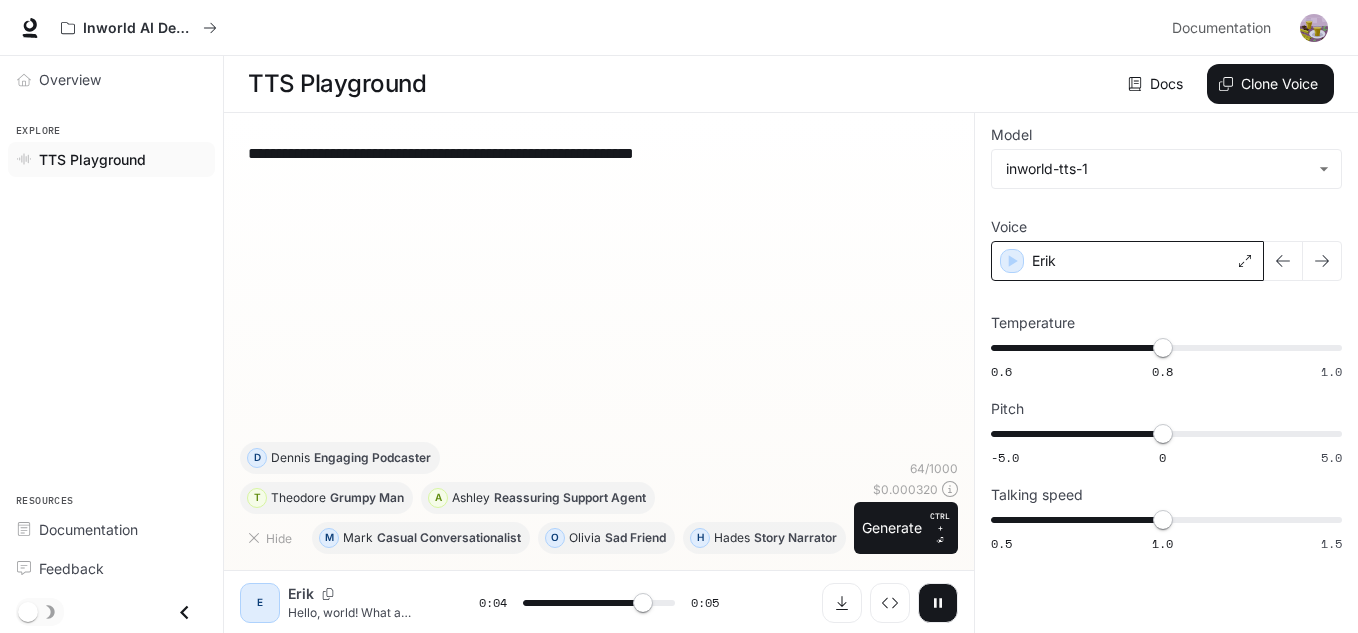 click 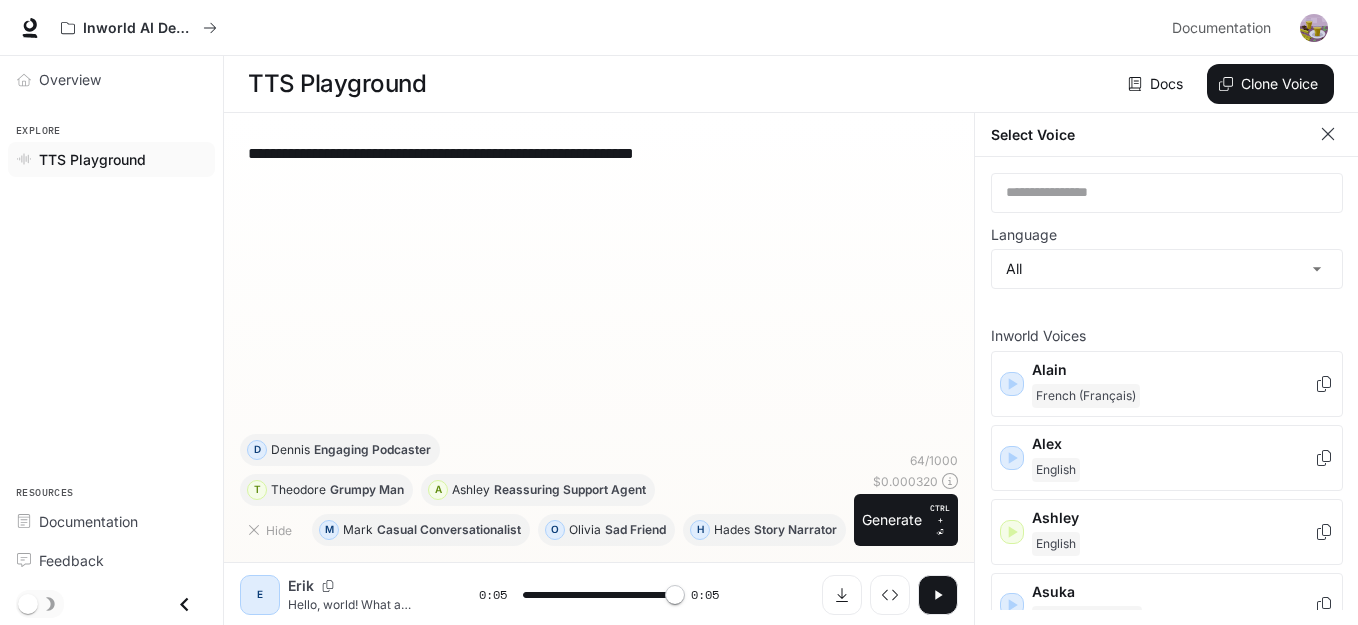 type on "*" 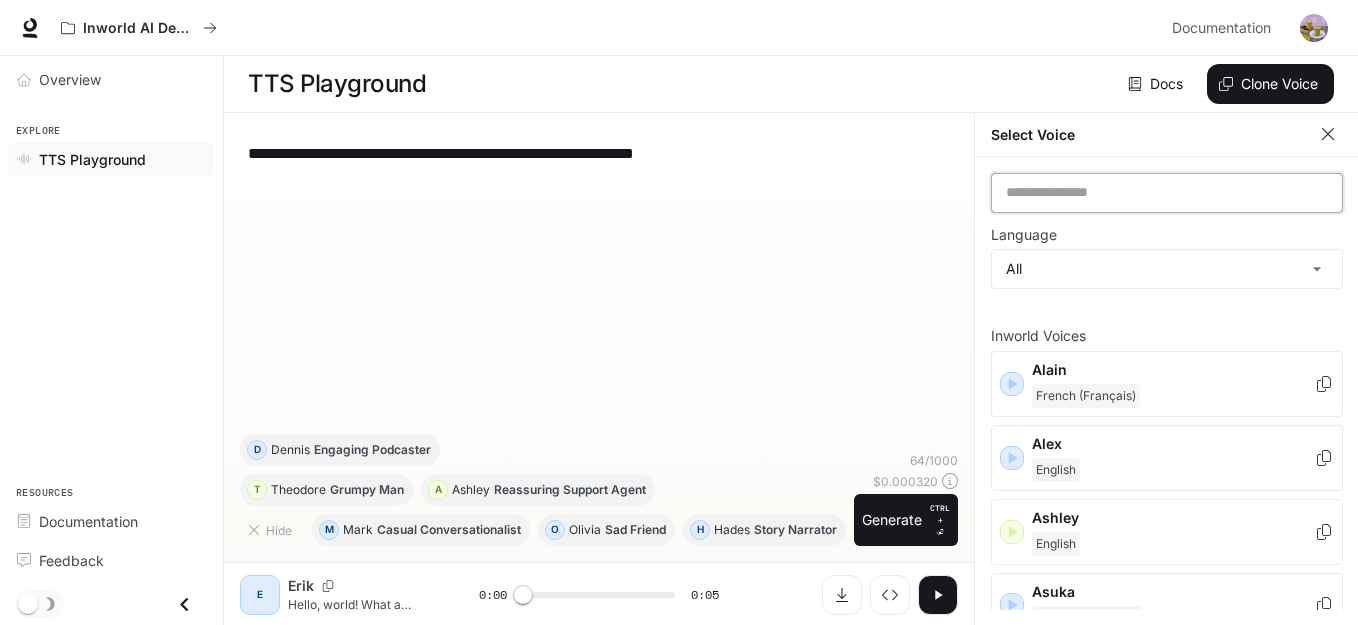 click at bounding box center (1167, 193) 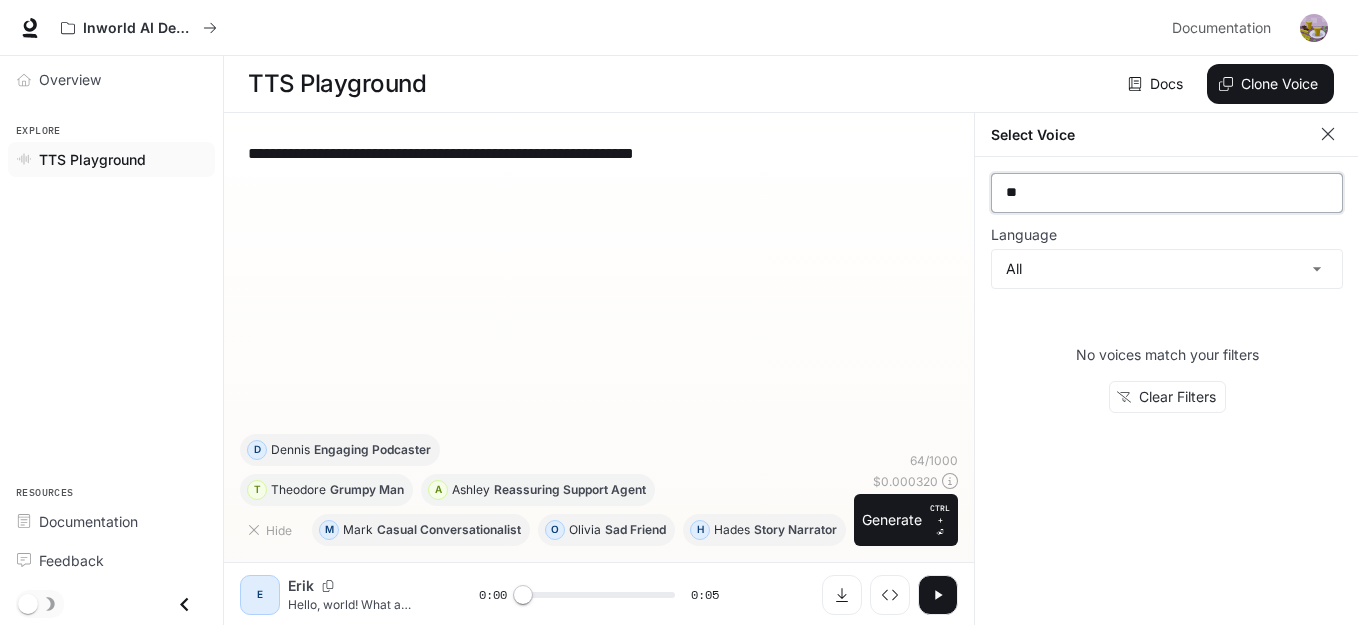 type on "*" 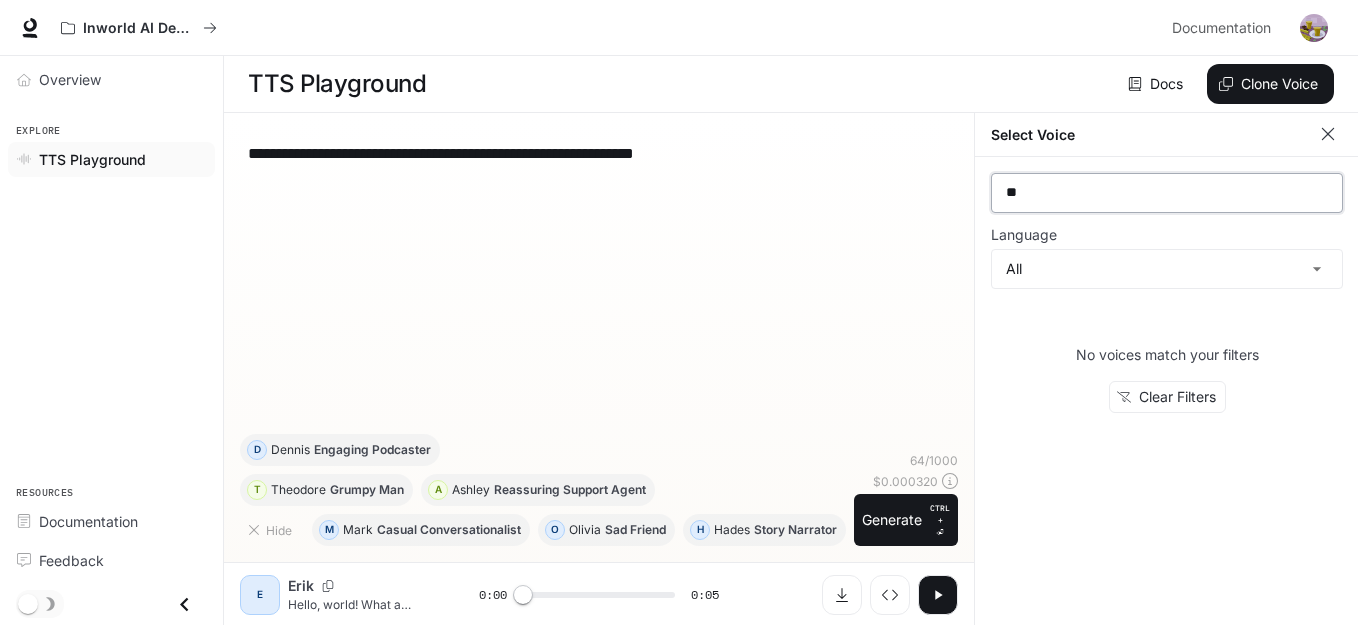 type on "*" 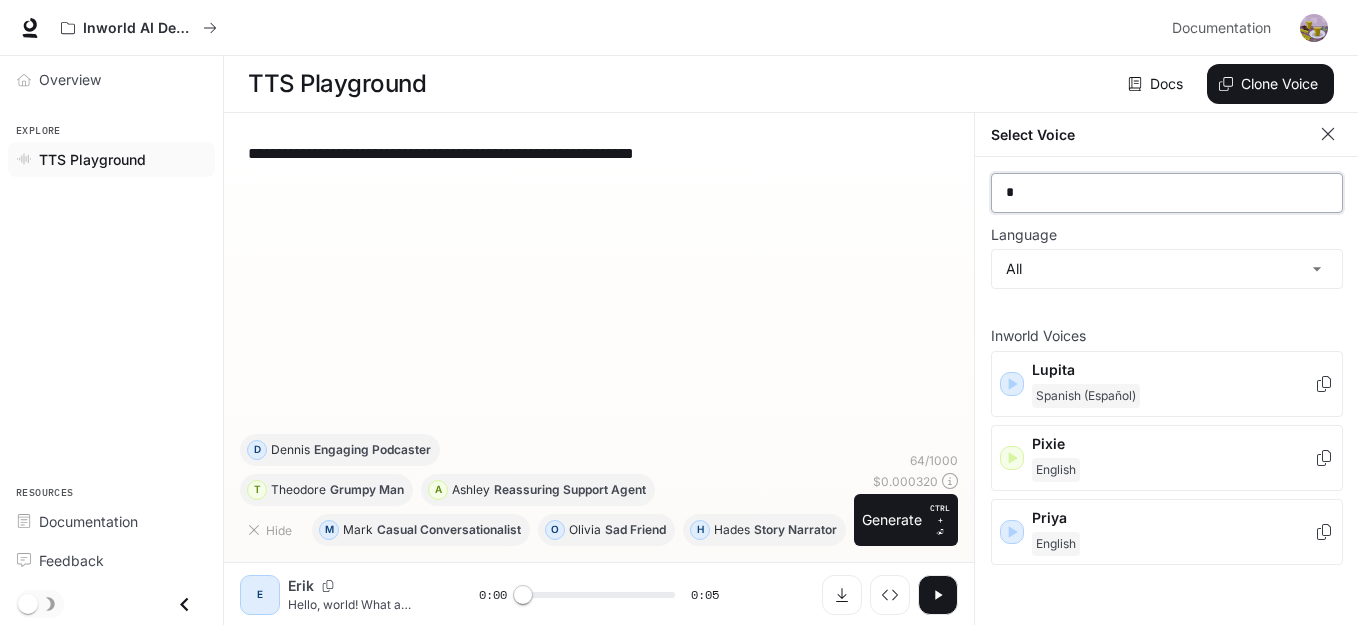 type 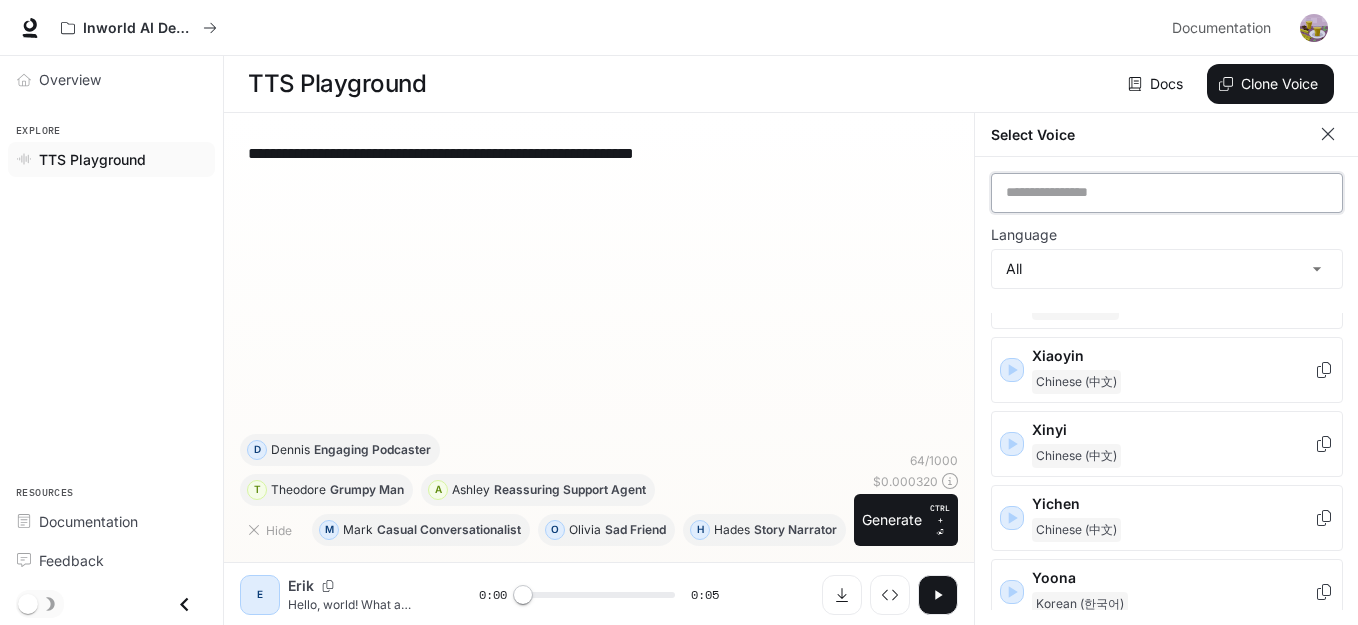 scroll, scrollTop: 3421, scrollLeft: 0, axis: vertical 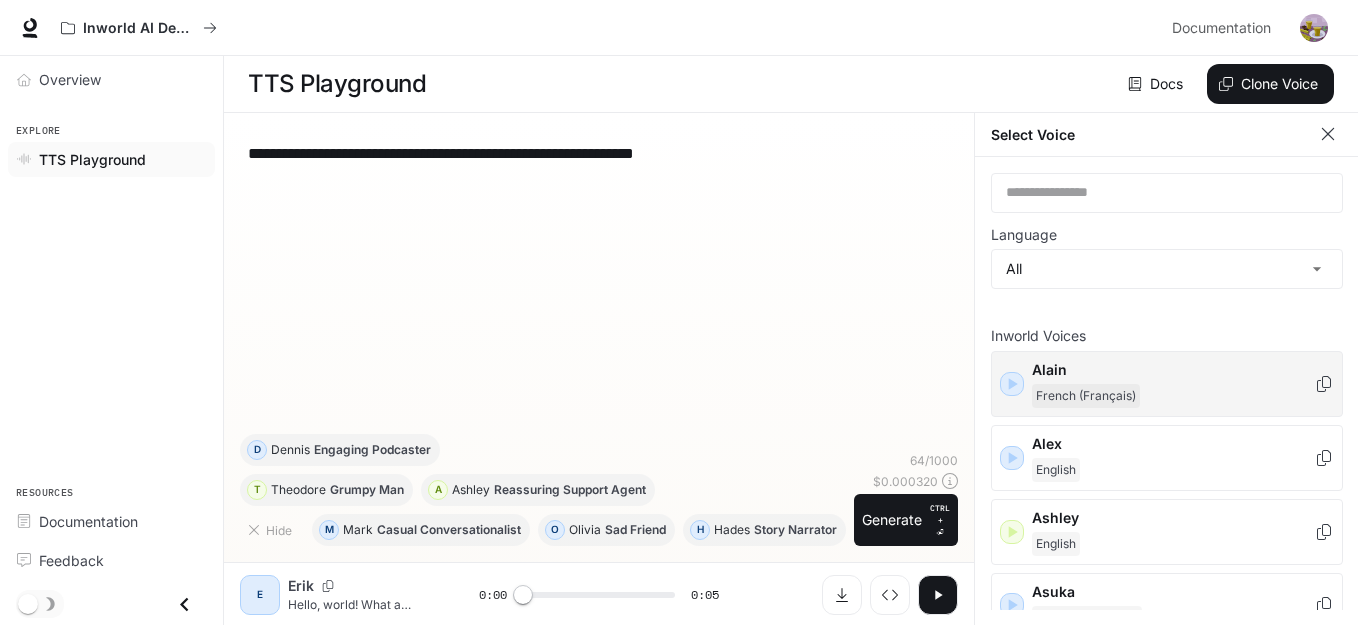 click on "Alain French (Français)" at bounding box center (1167, 384) 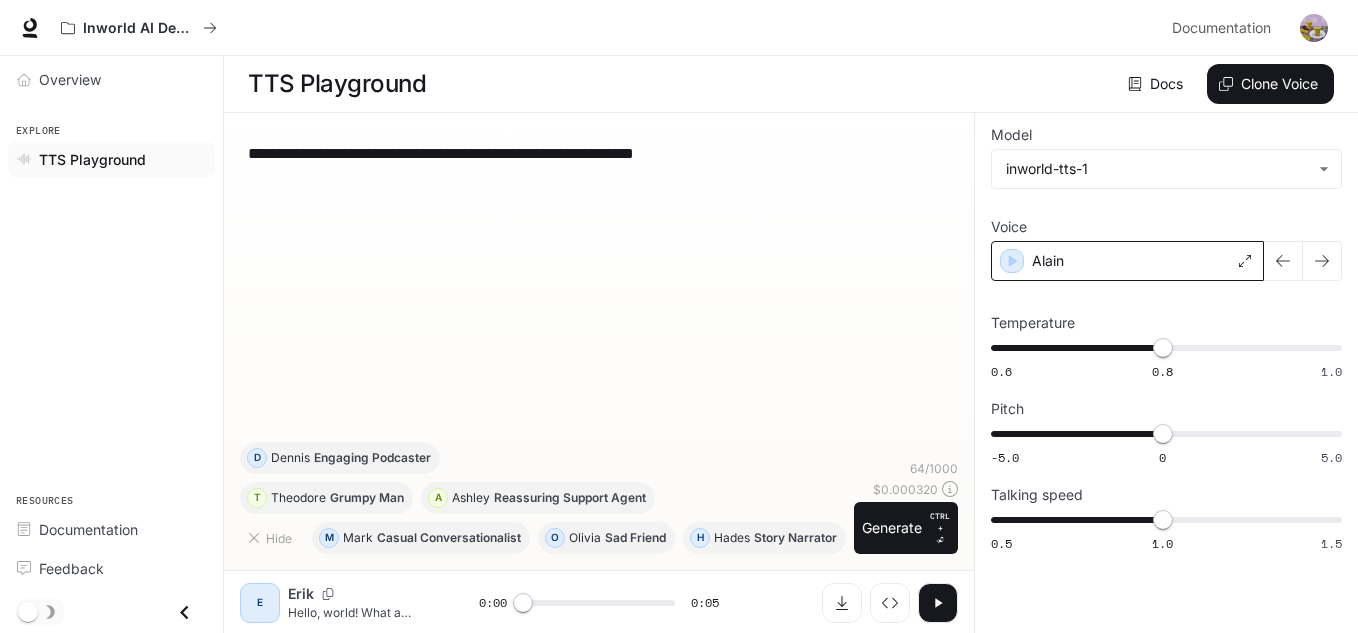 click on "Alain" at bounding box center (1127, 261) 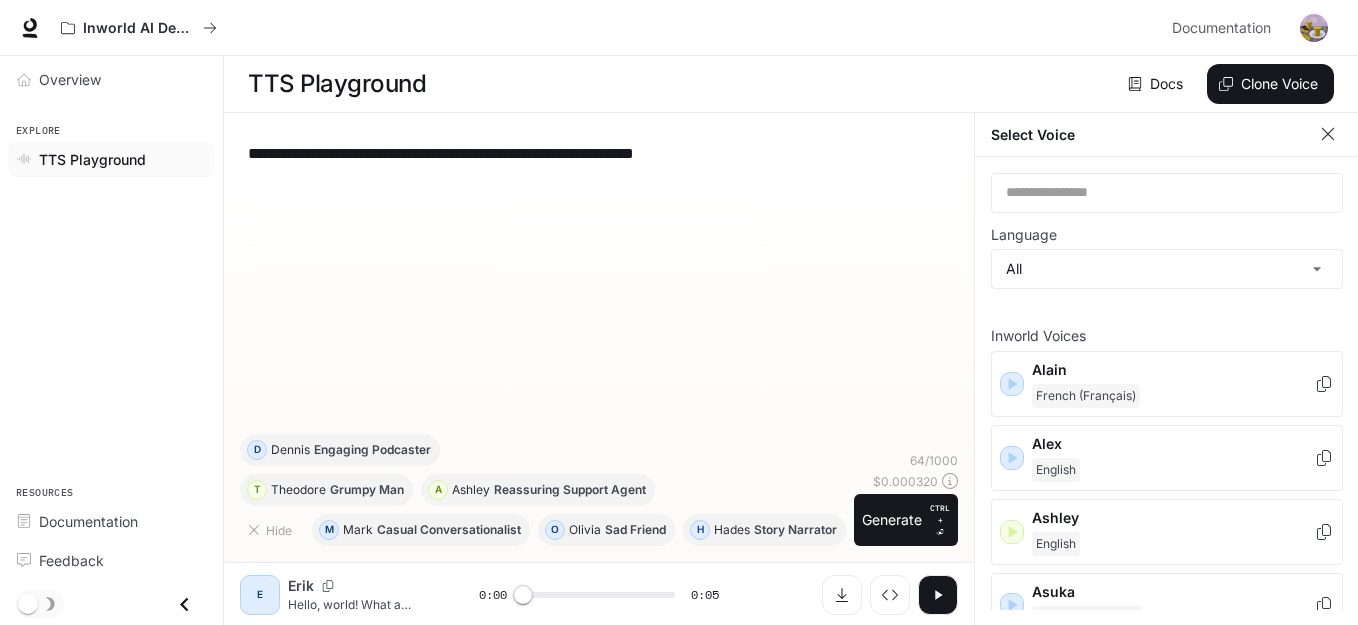 click 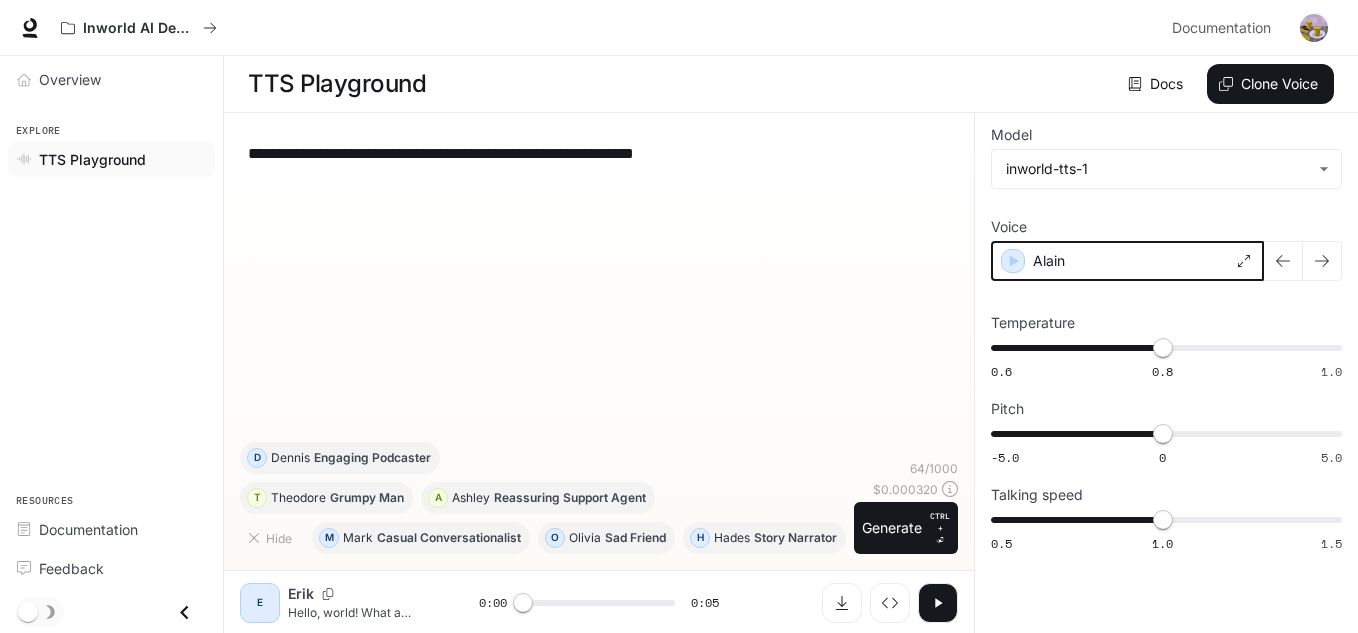 click 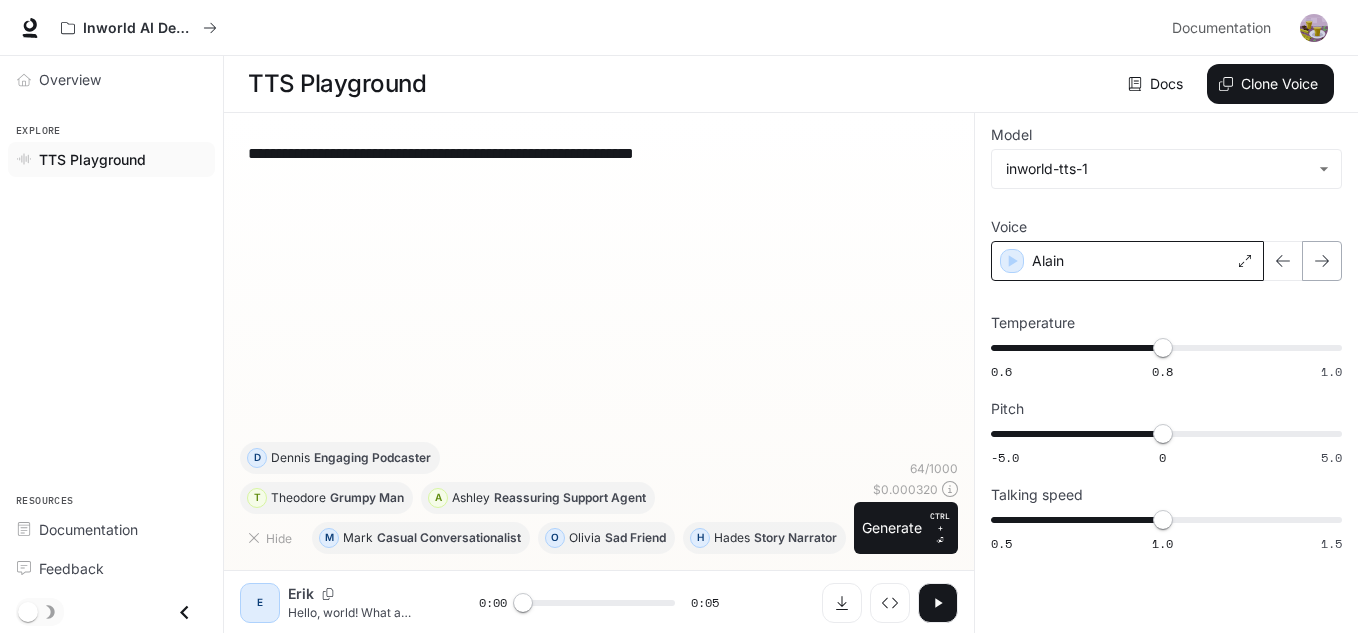 click 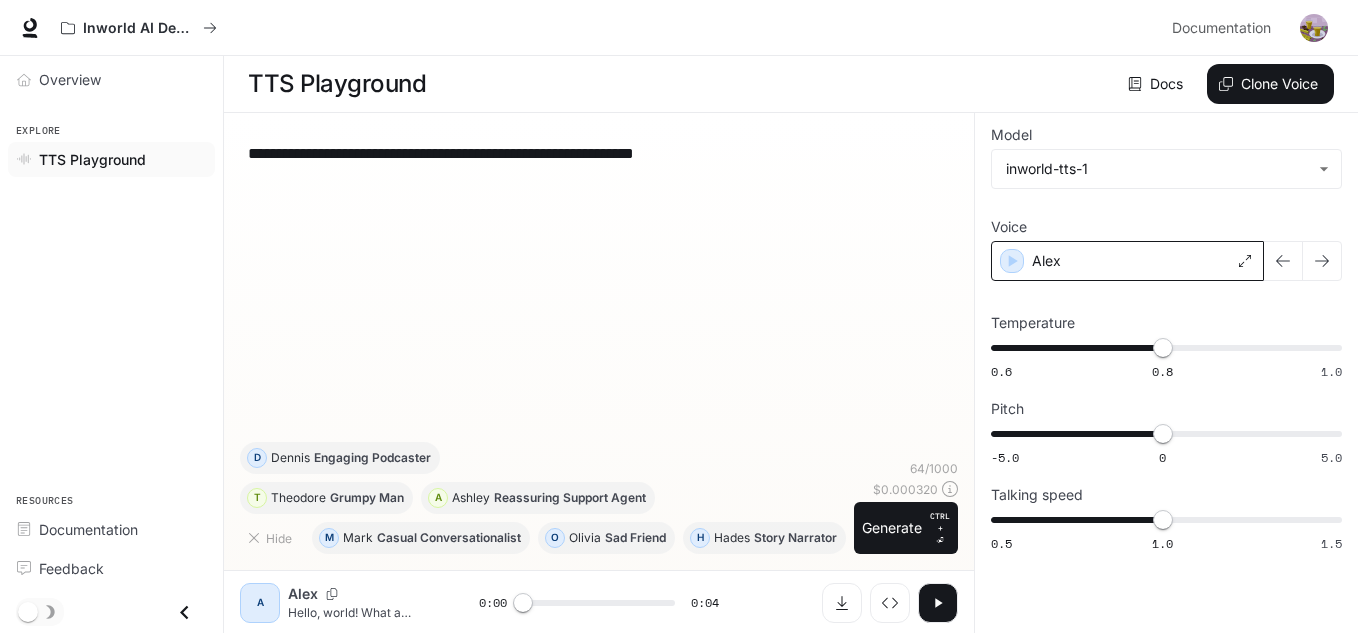 click on "**********" at bounding box center (599, 153) 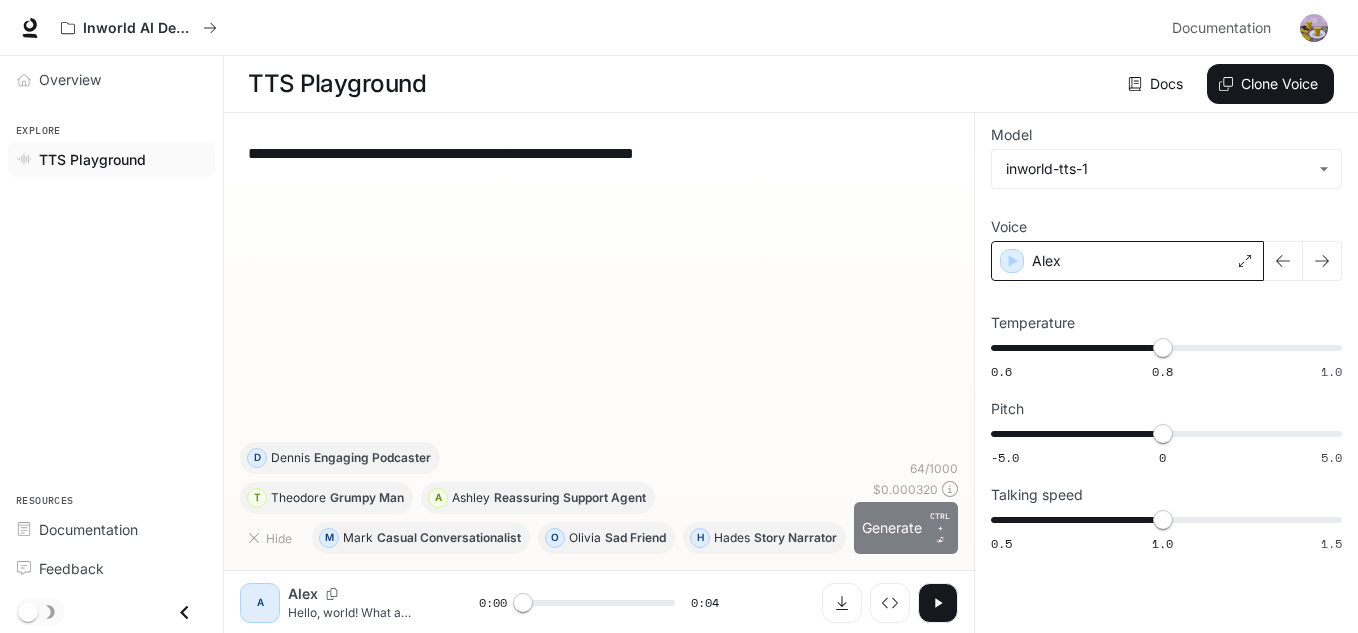 click on "Generate CTRL +  ⏎" at bounding box center (906, 528) 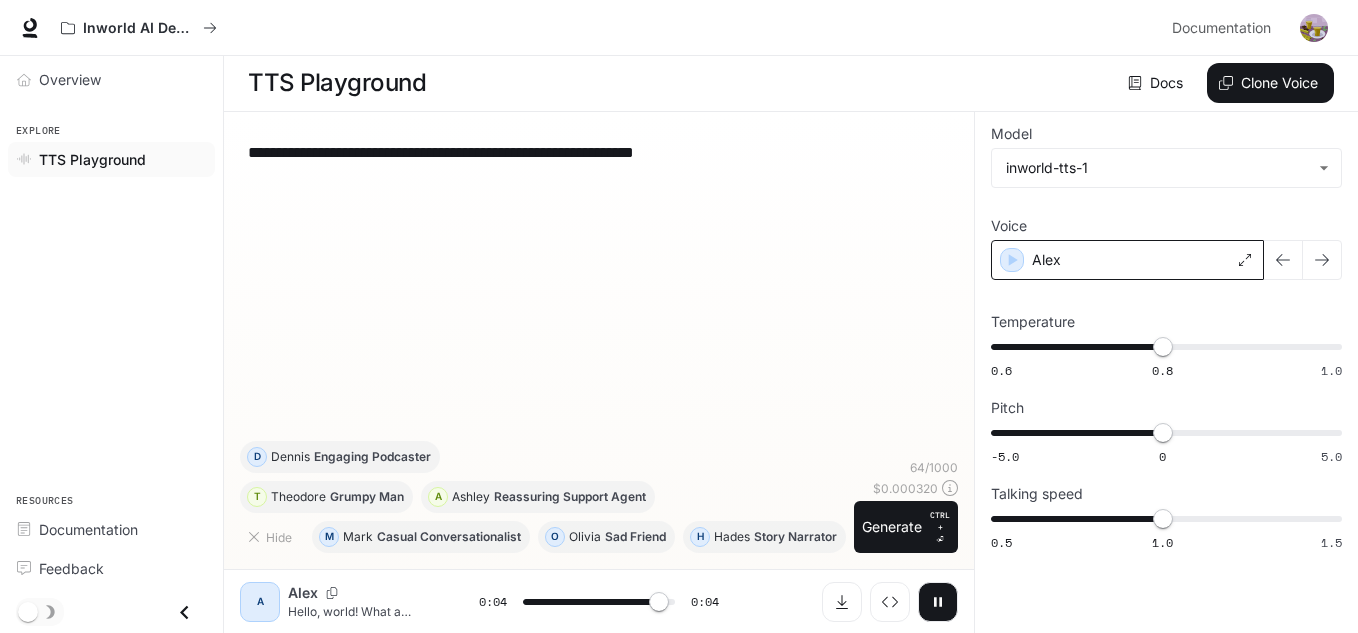 scroll, scrollTop: 0, scrollLeft: 0, axis: both 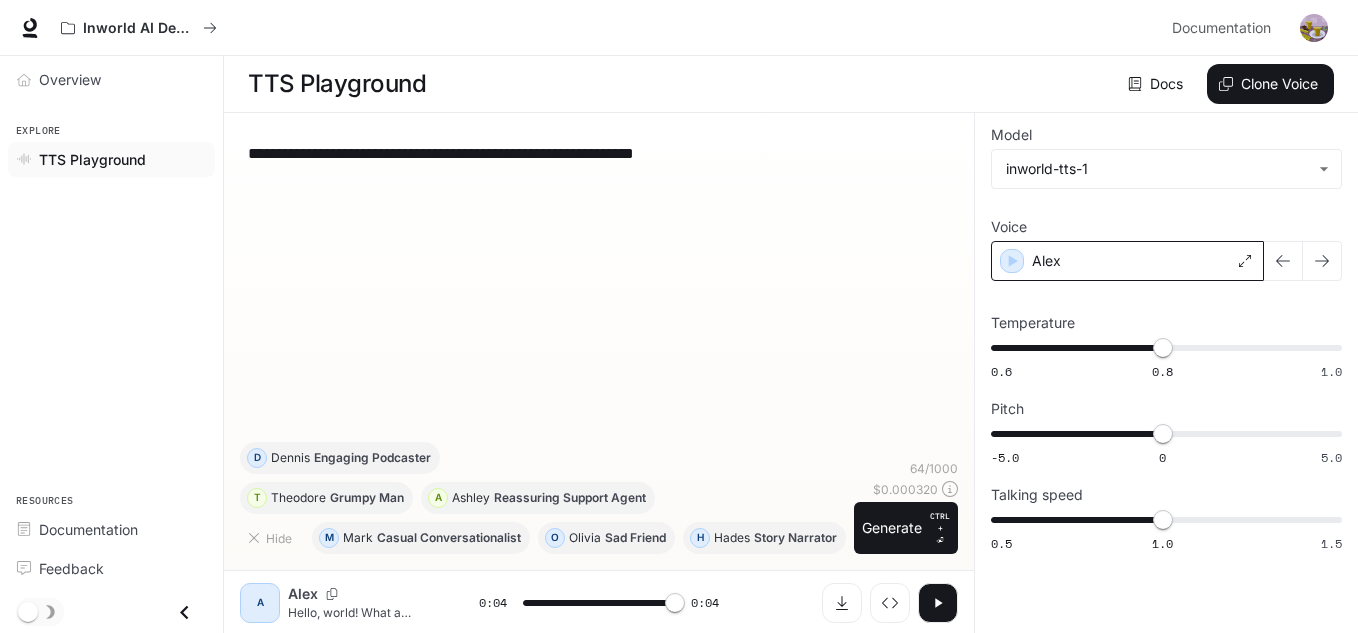 type on "*" 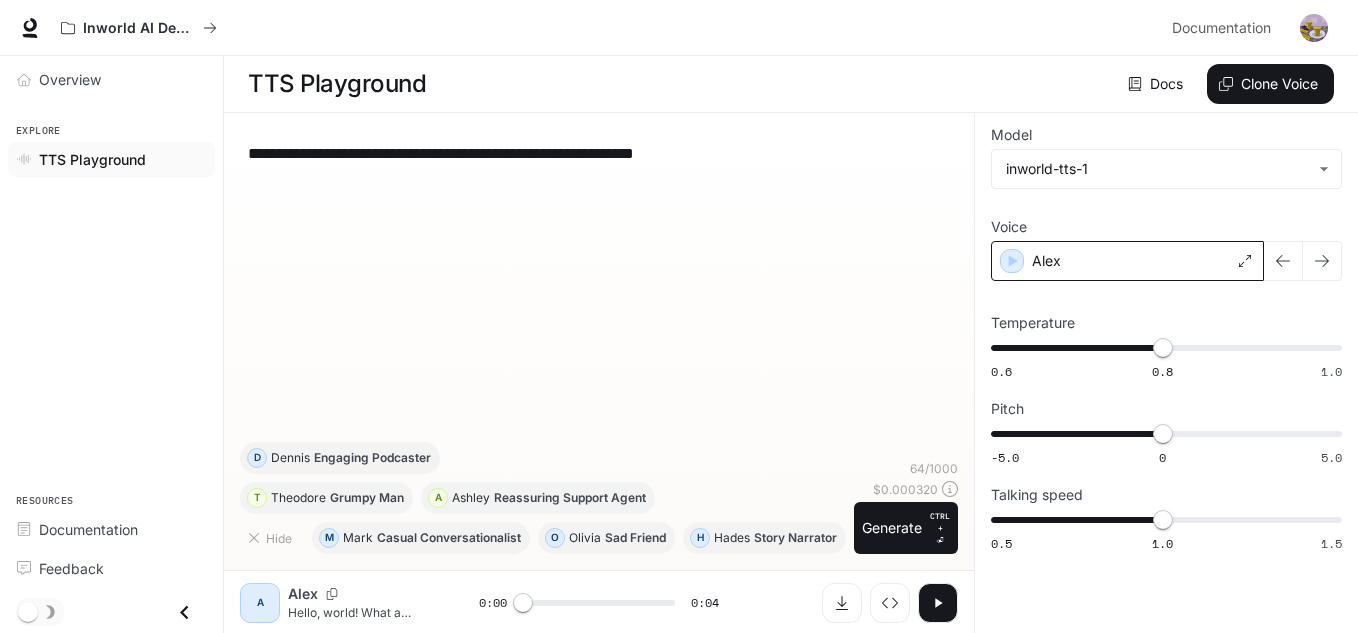 scroll, scrollTop: 1, scrollLeft: 0, axis: vertical 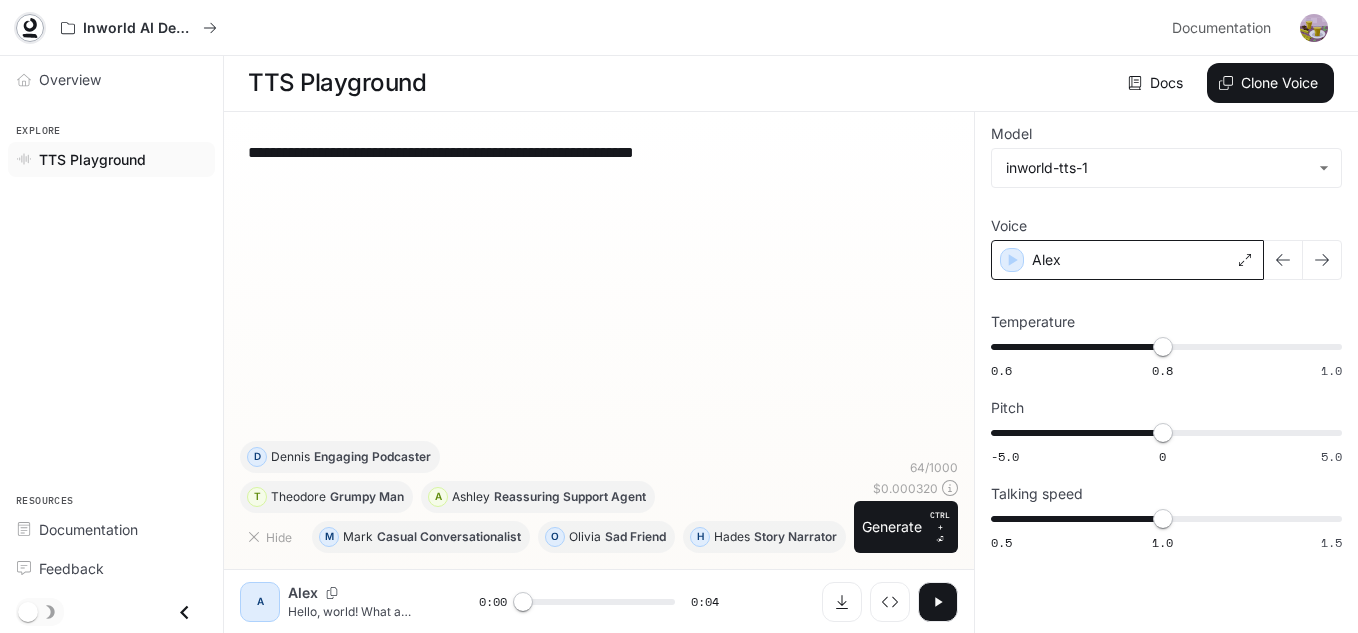 click 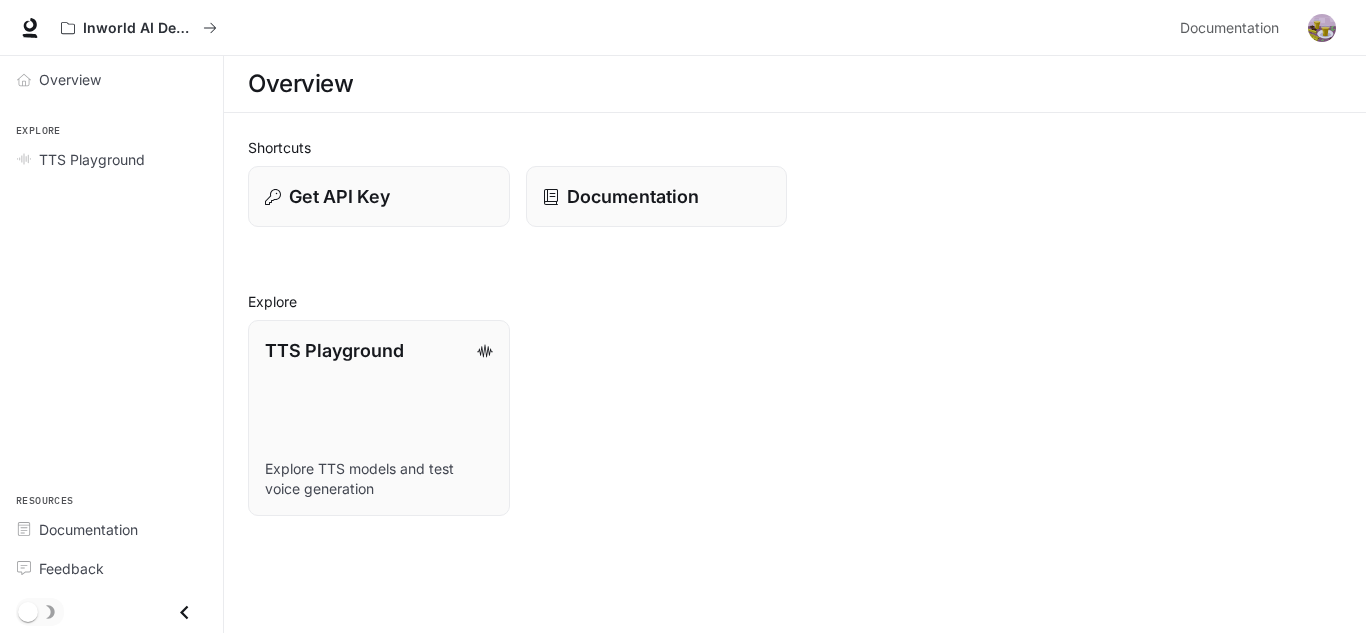 scroll, scrollTop: 0, scrollLeft: 0, axis: both 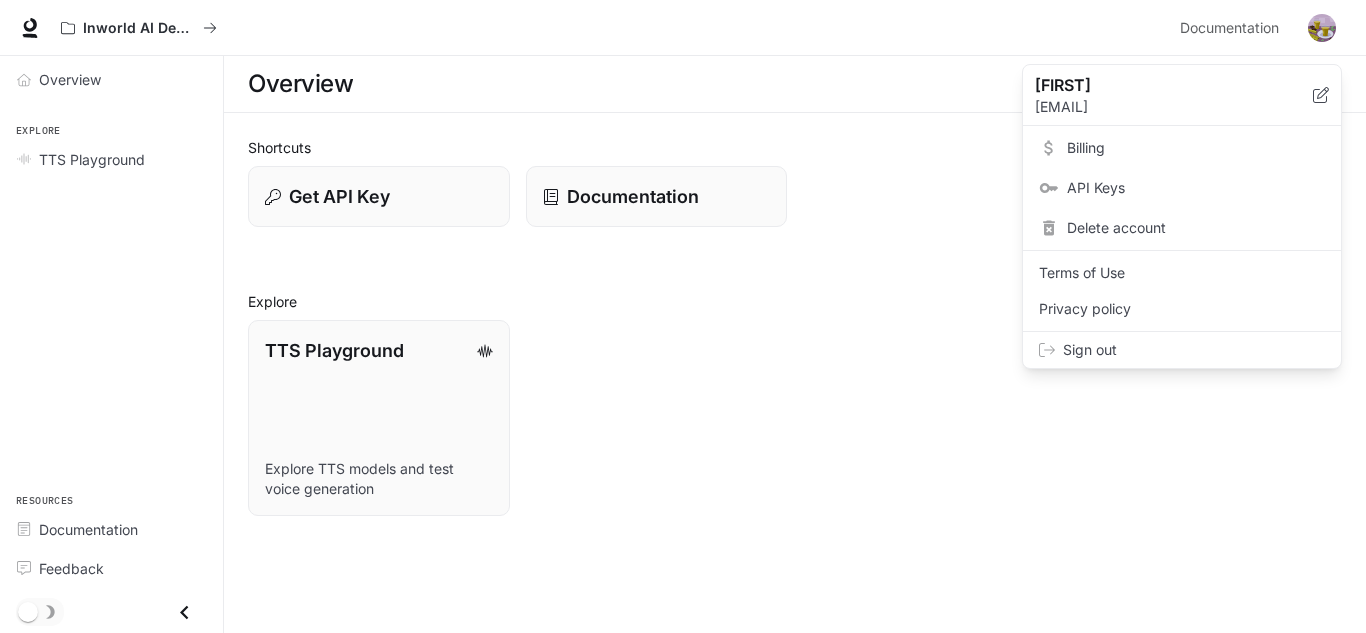 click at bounding box center (683, 316) 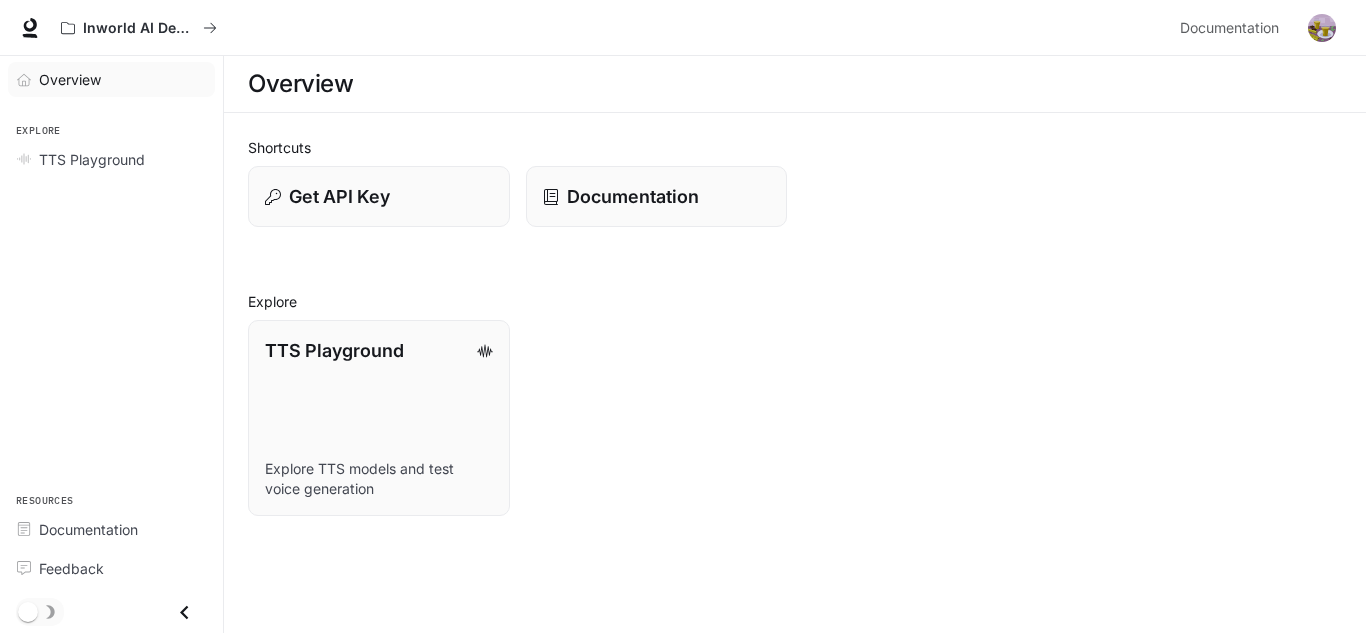 click on "Overview" at bounding box center (111, 79) 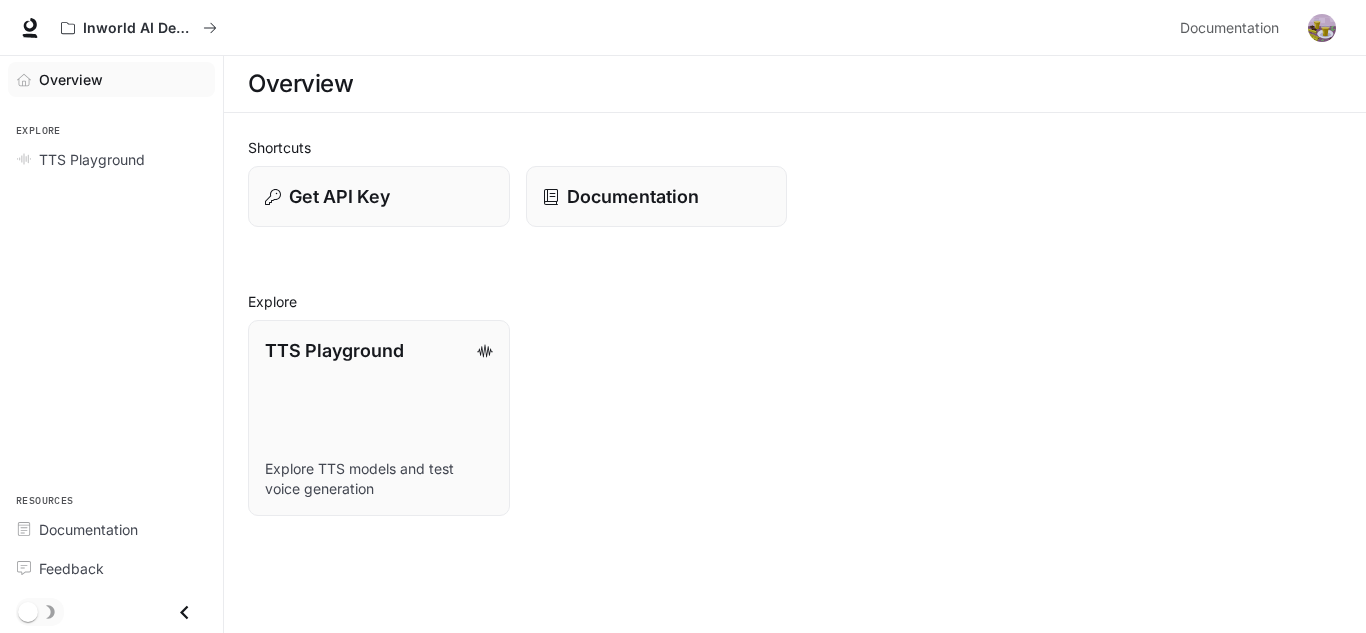 click on "Overview" at bounding box center [111, 79] 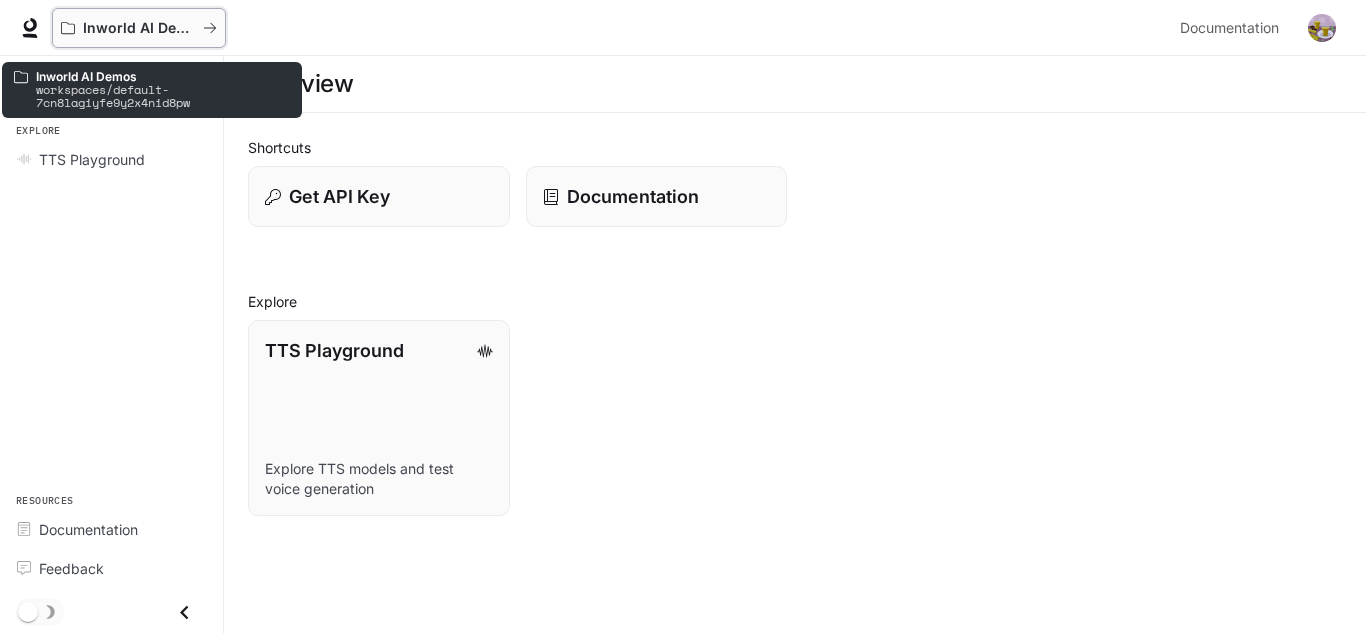 click 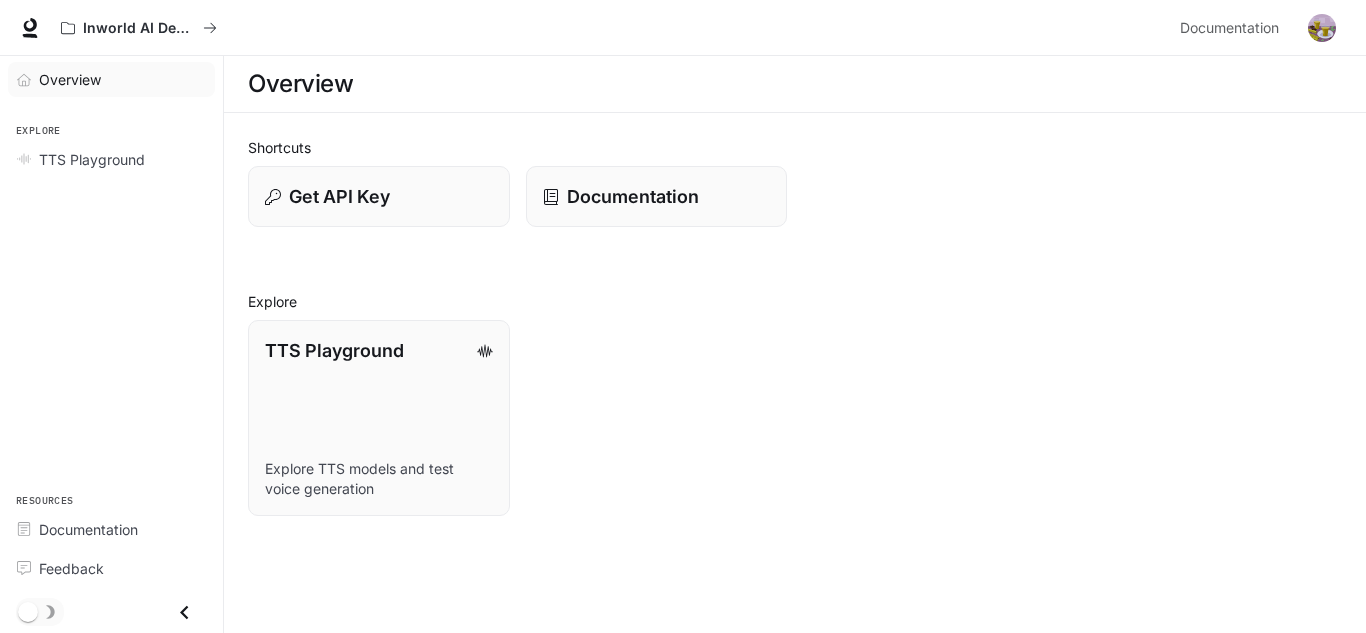 click on "Overview" at bounding box center [70, 79] 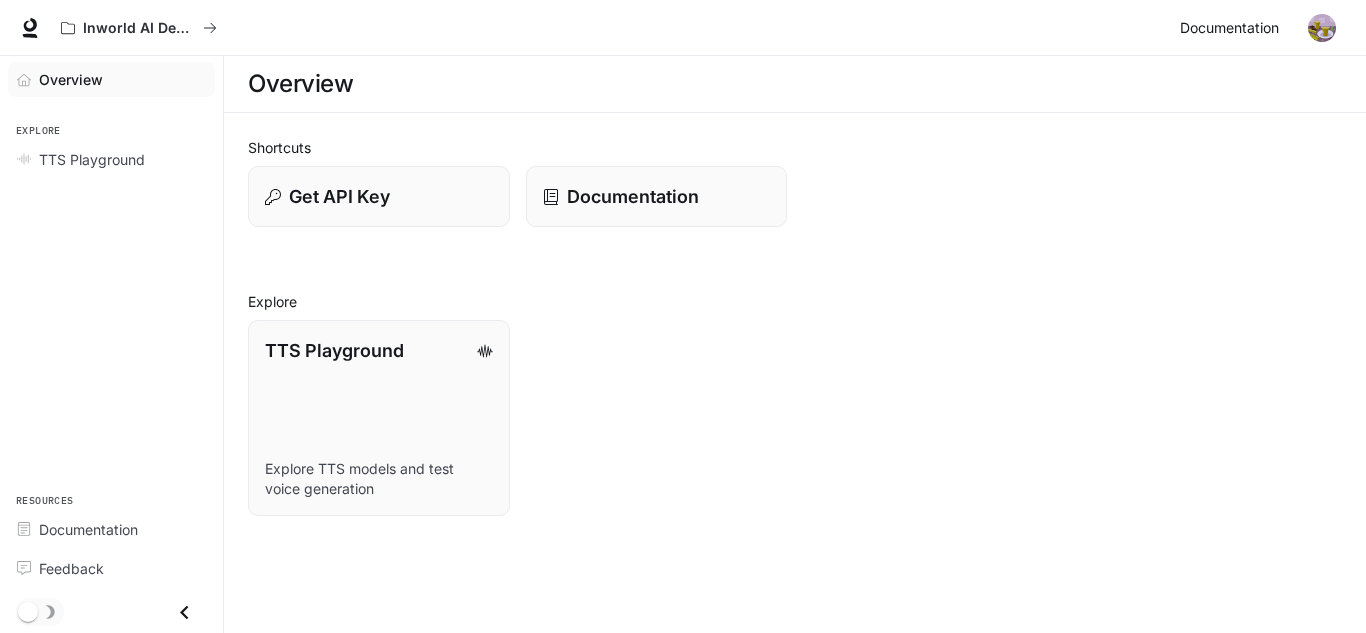click on "Documentation" at bounding box center [1229, 28] 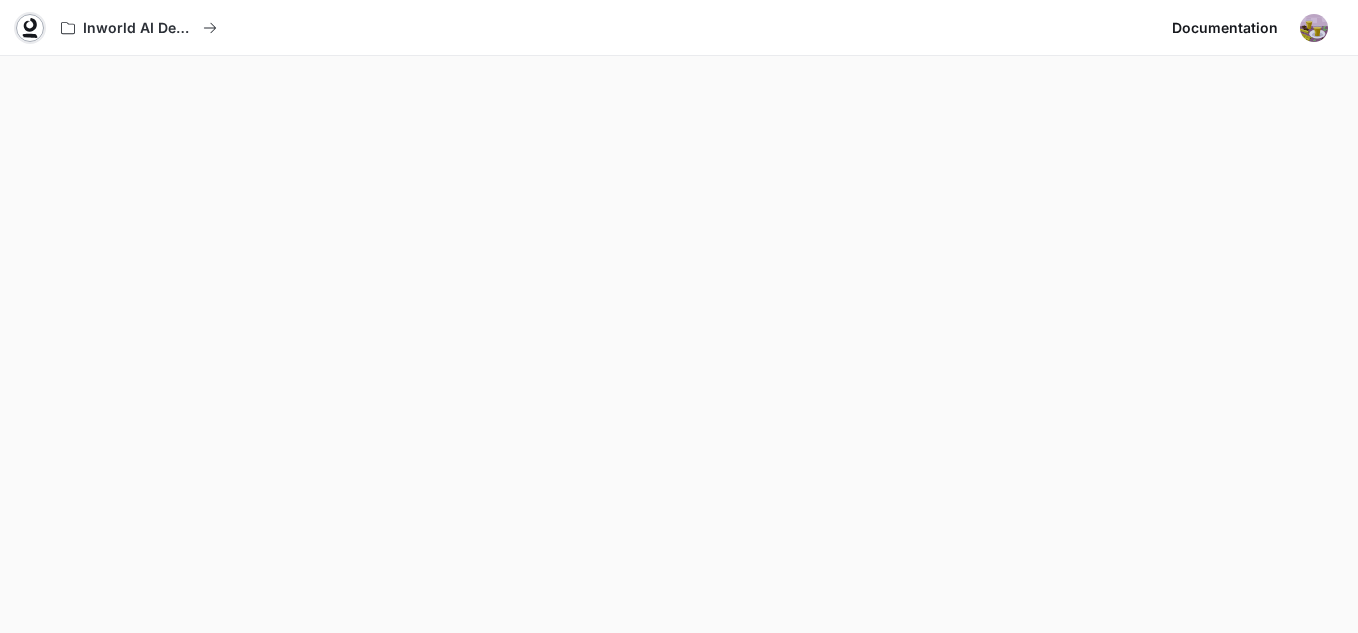 click 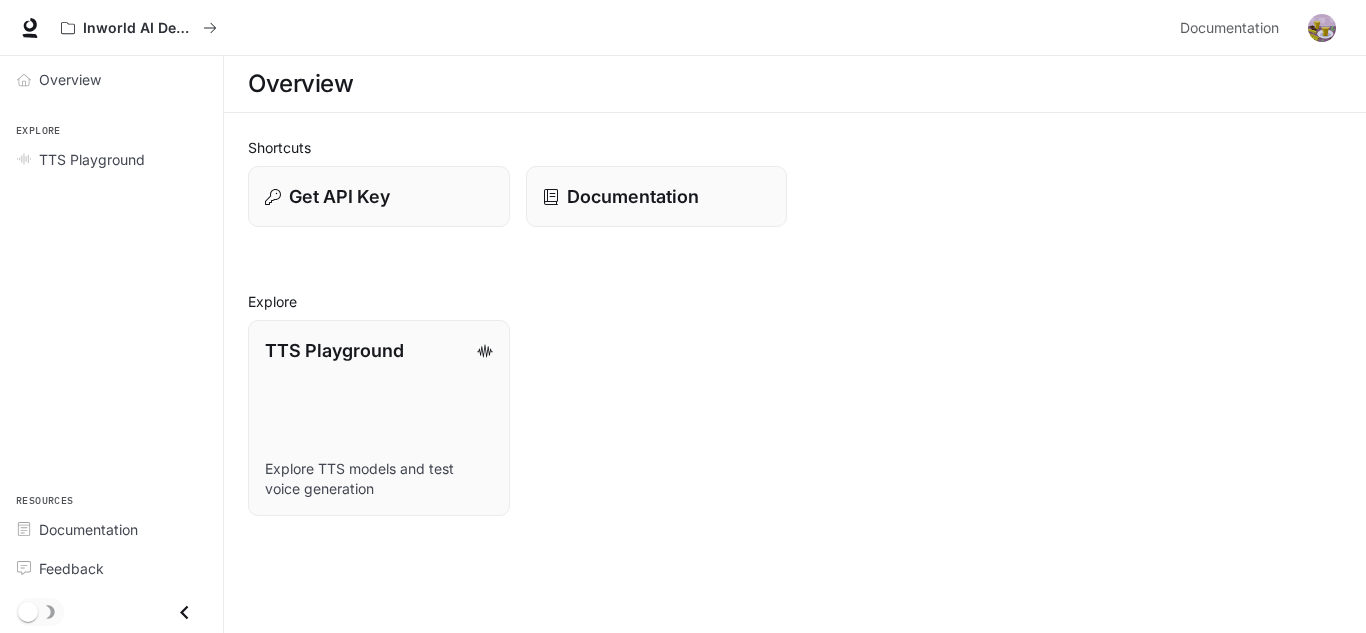 scroll, scrollTop: 0, scrollLeft: 0, axis: both 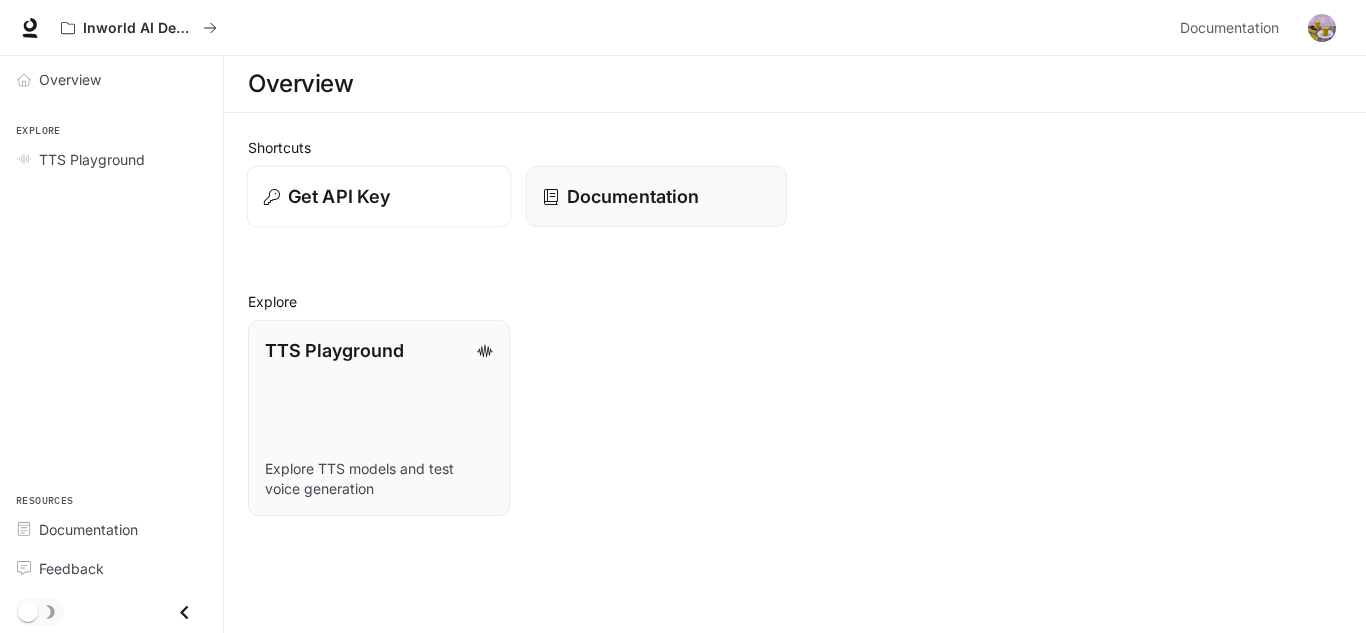 click on "Get API Key" at bounding box center [379, 197] 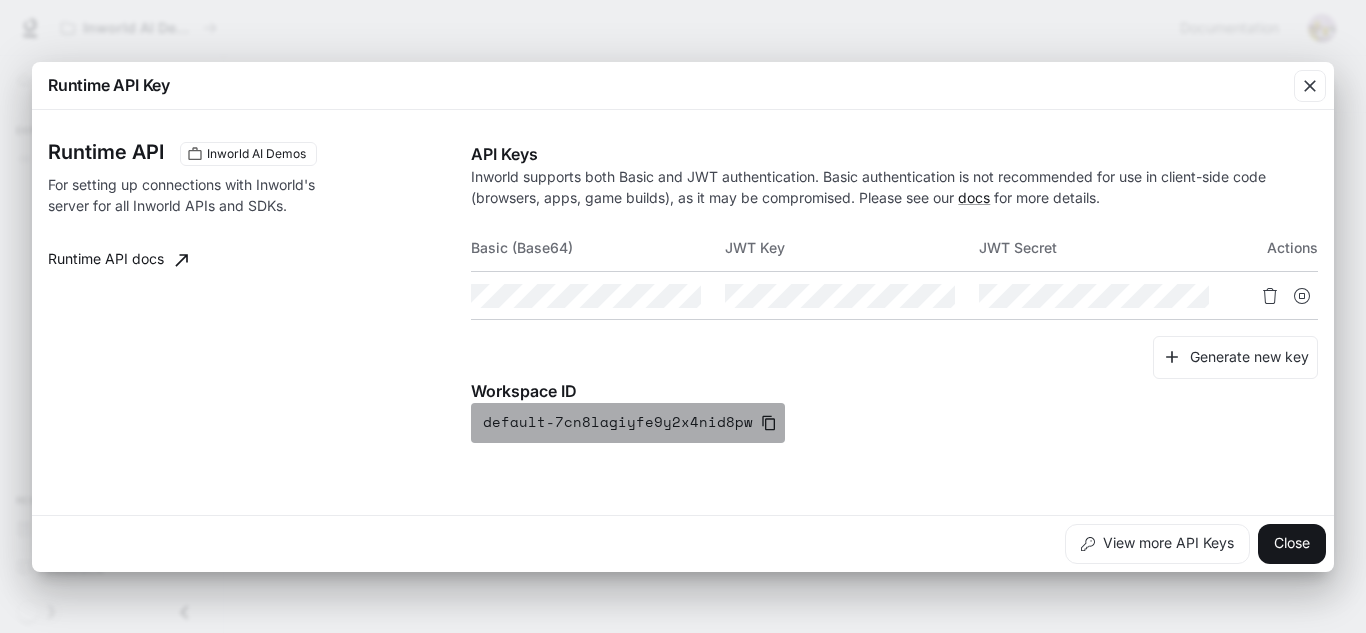 click 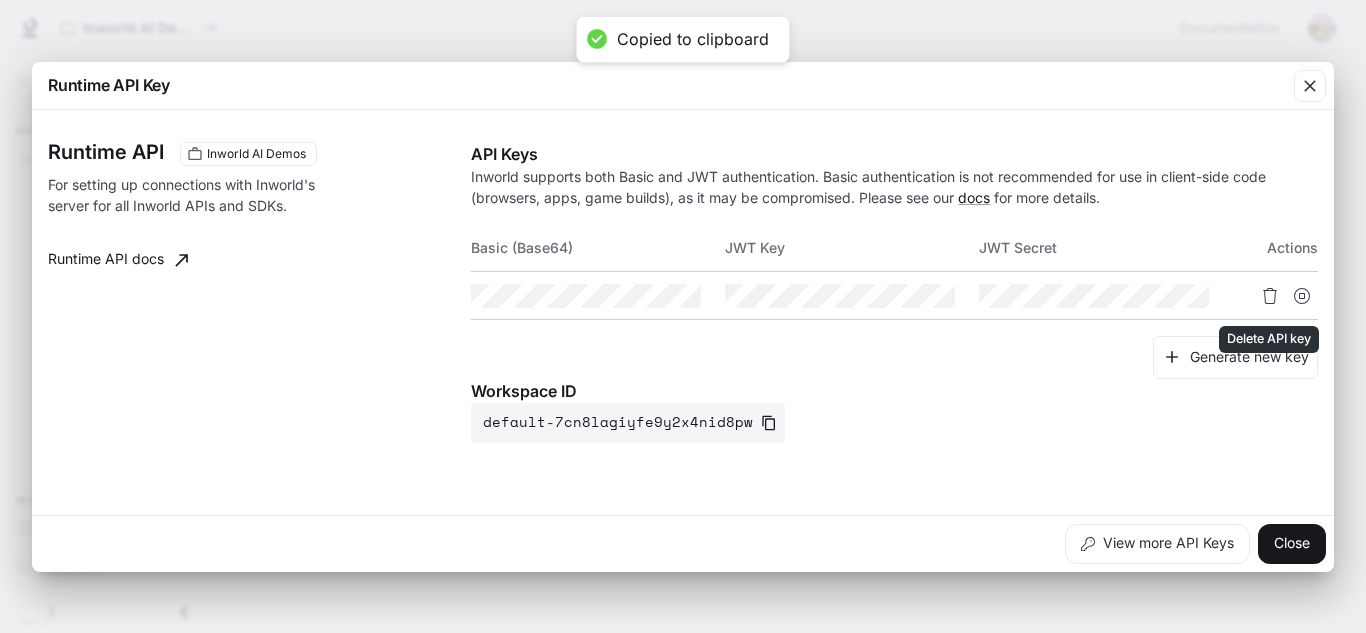 click at bounding box center [1270, 296] 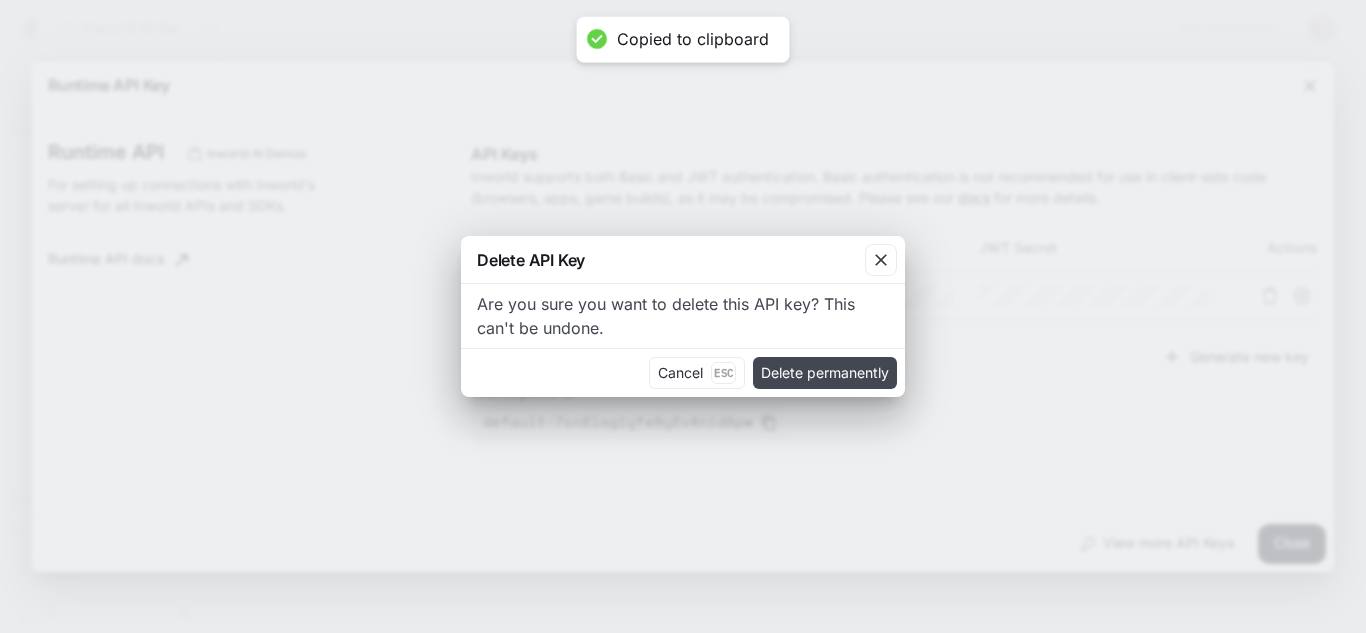 click on "Delete permanently" at bounding box center [825, 373] 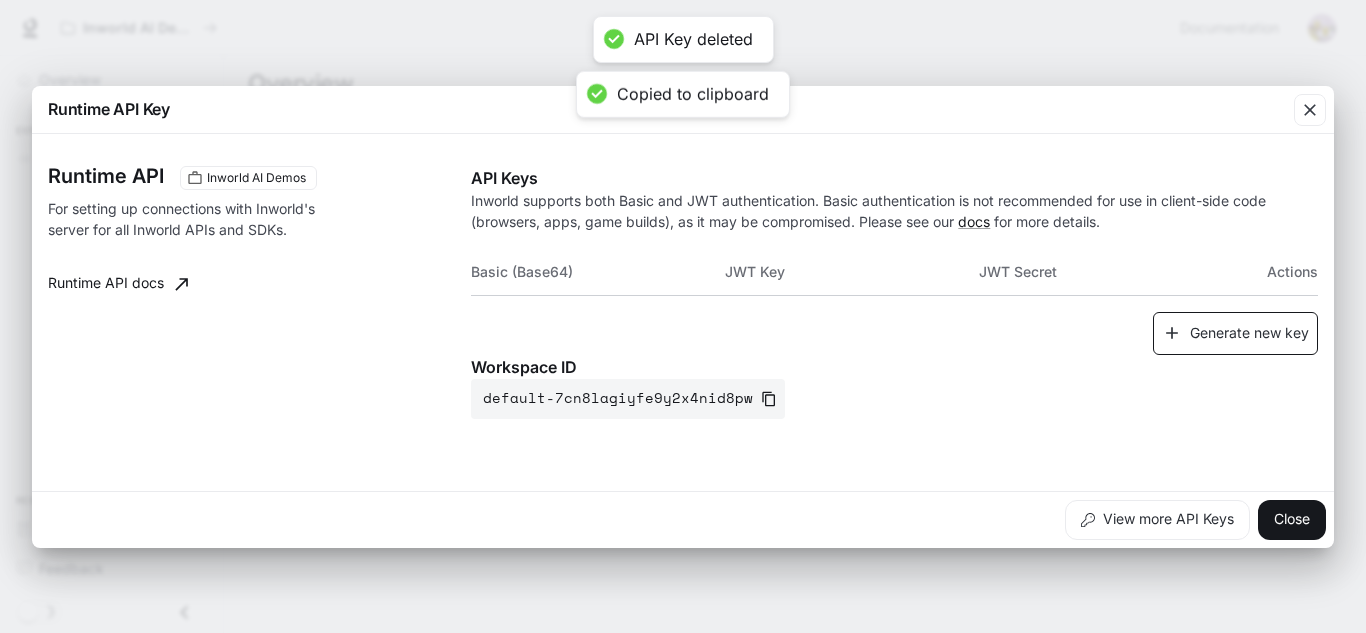 click on "Generate new key" at bounding box center (1235, 333) 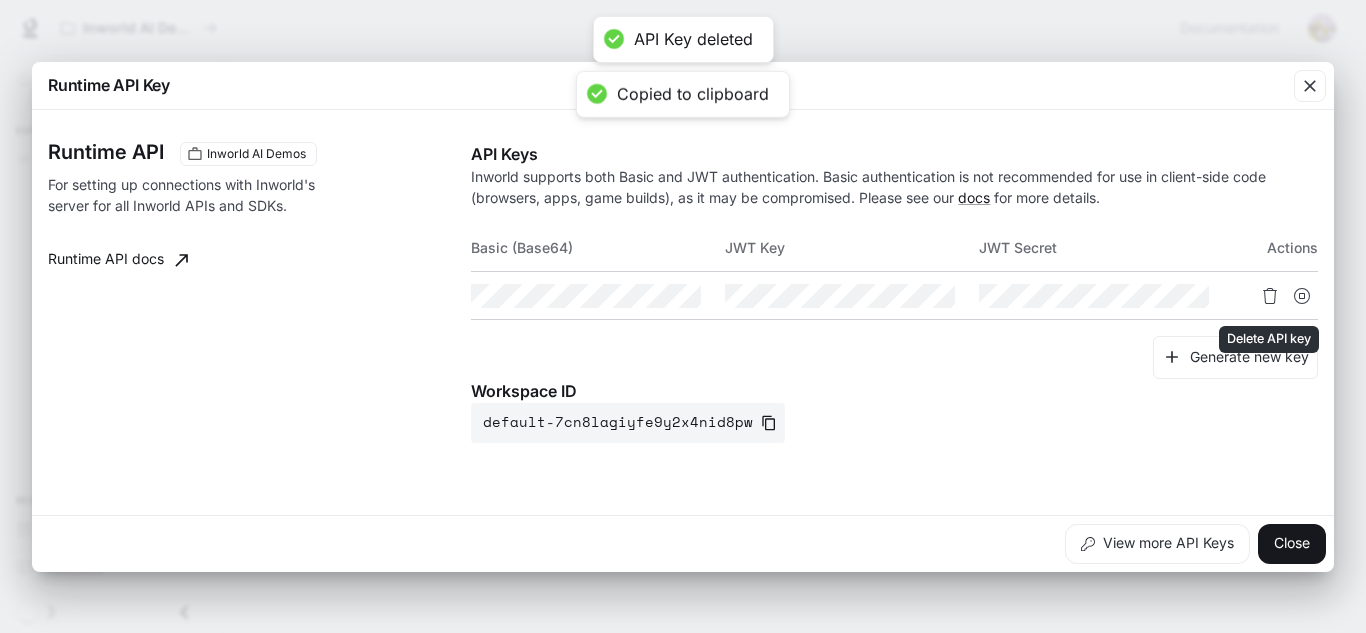 click 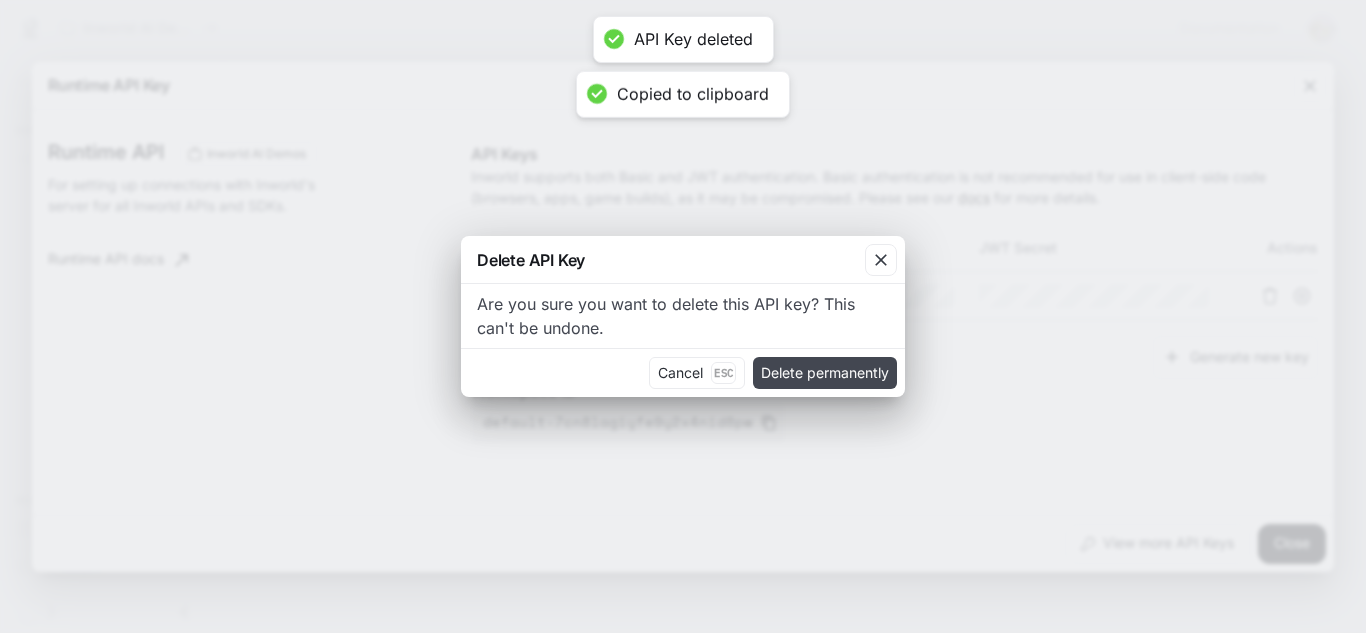click on "Delete permanently" at bounding box center (825, 373) 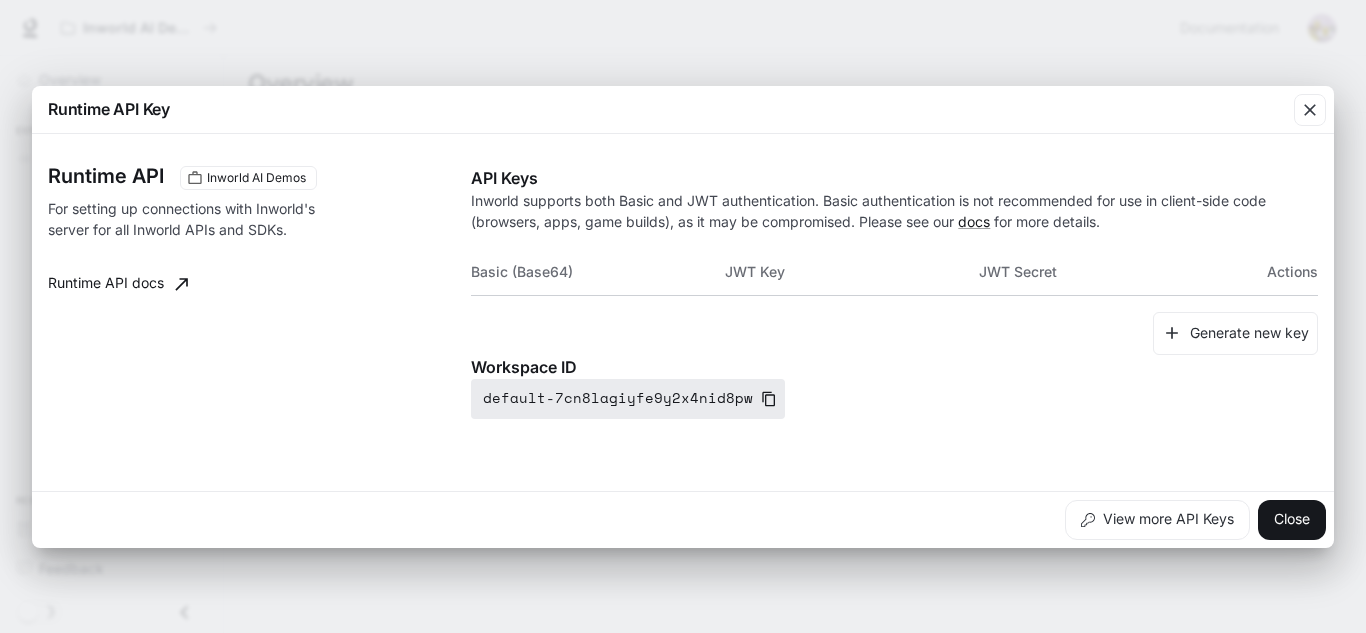 click 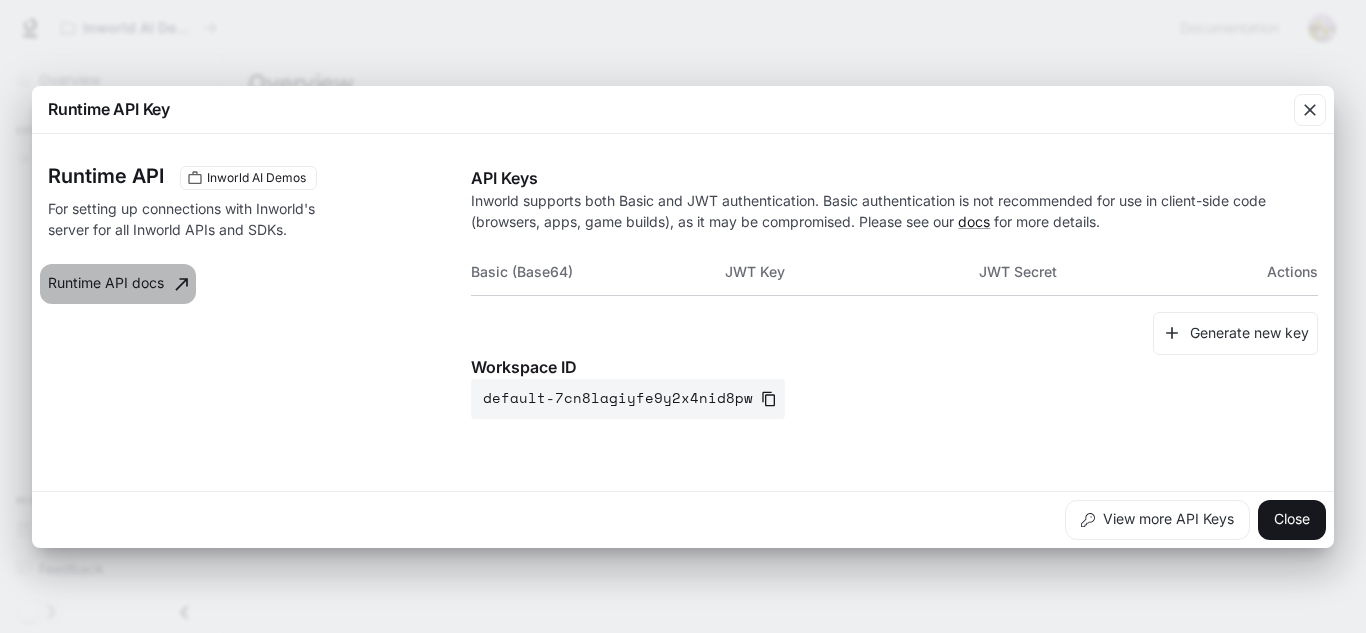 click on "Runtime API docs" at bounding box center [118, 284] 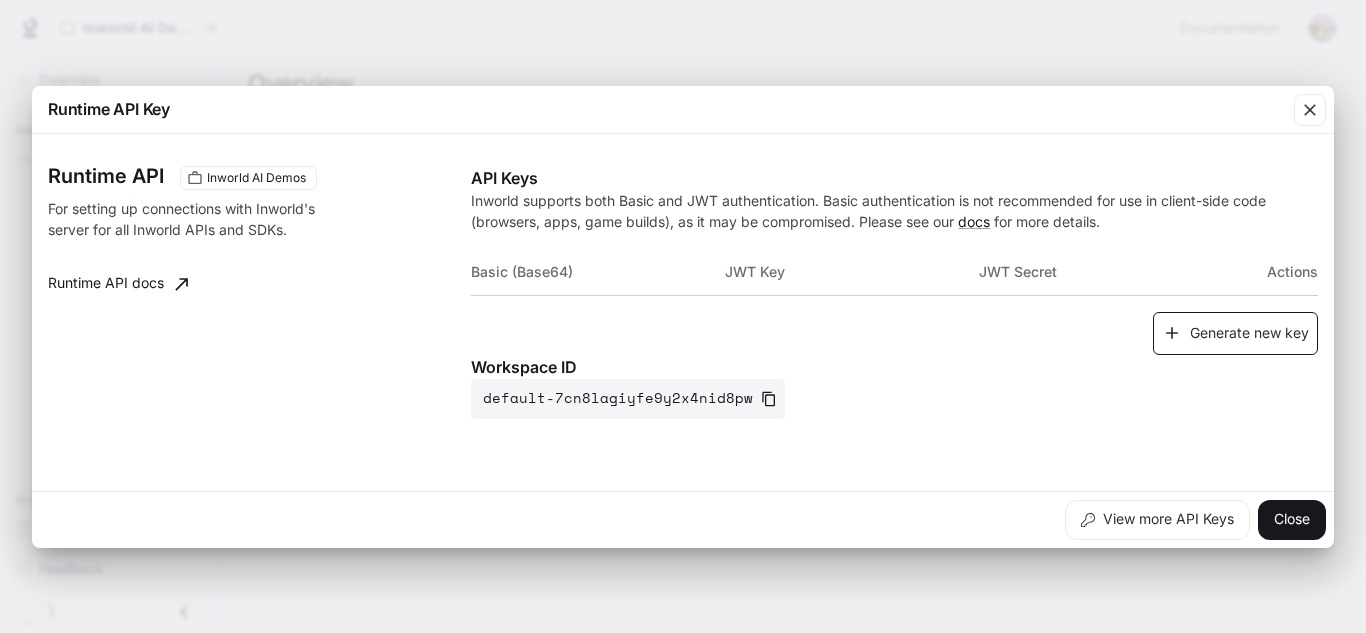 click on "Generate new key" at bounding box center [1235, 333] 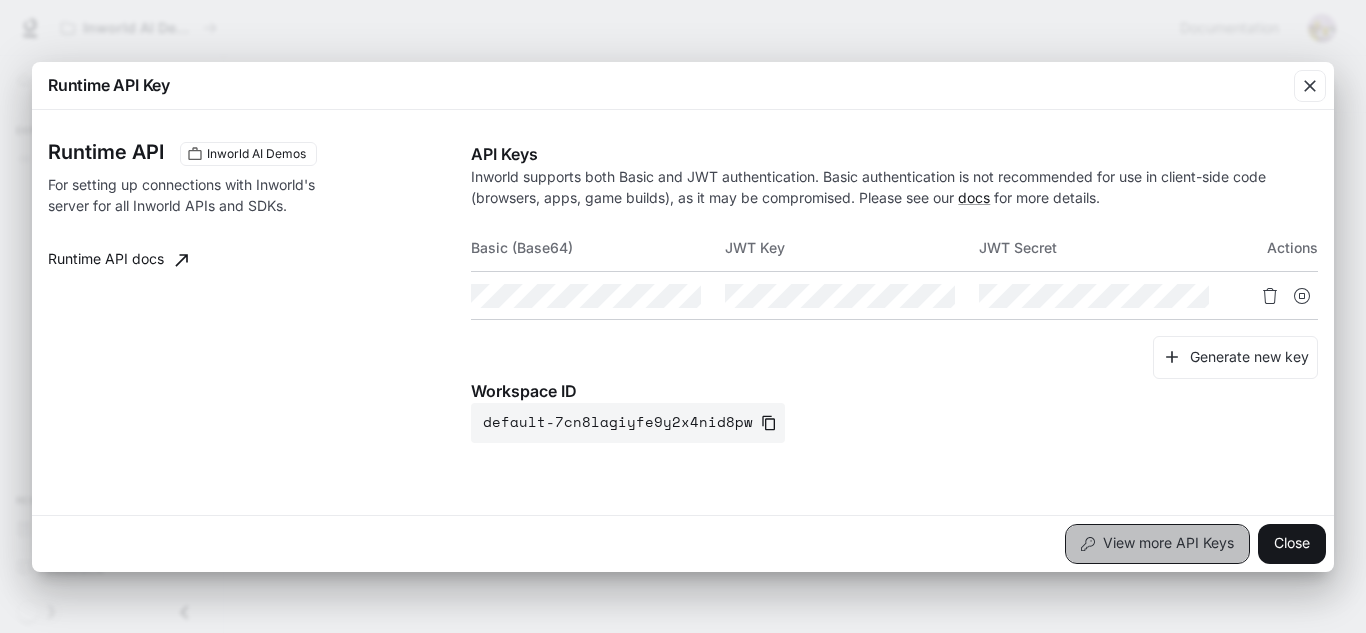 click on "View more API Keys" at bounding box center (1157, 544) 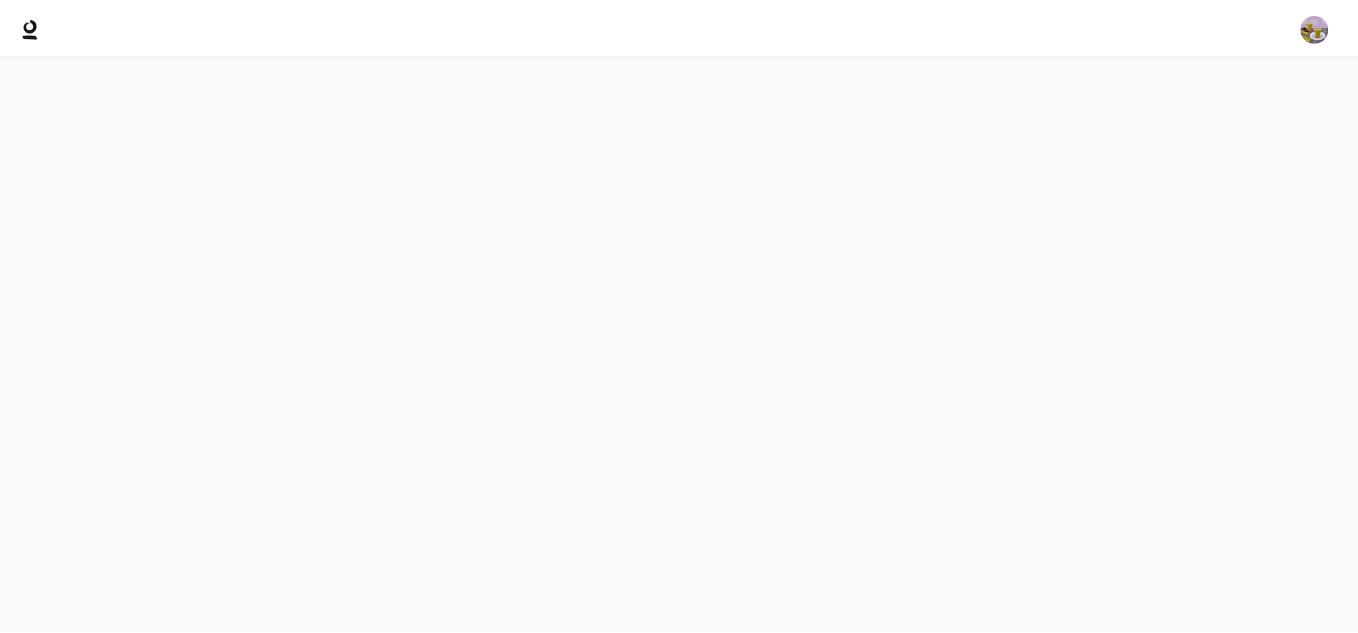 scroll, scrollTop: 0, scrollLeft: 0, axis: both 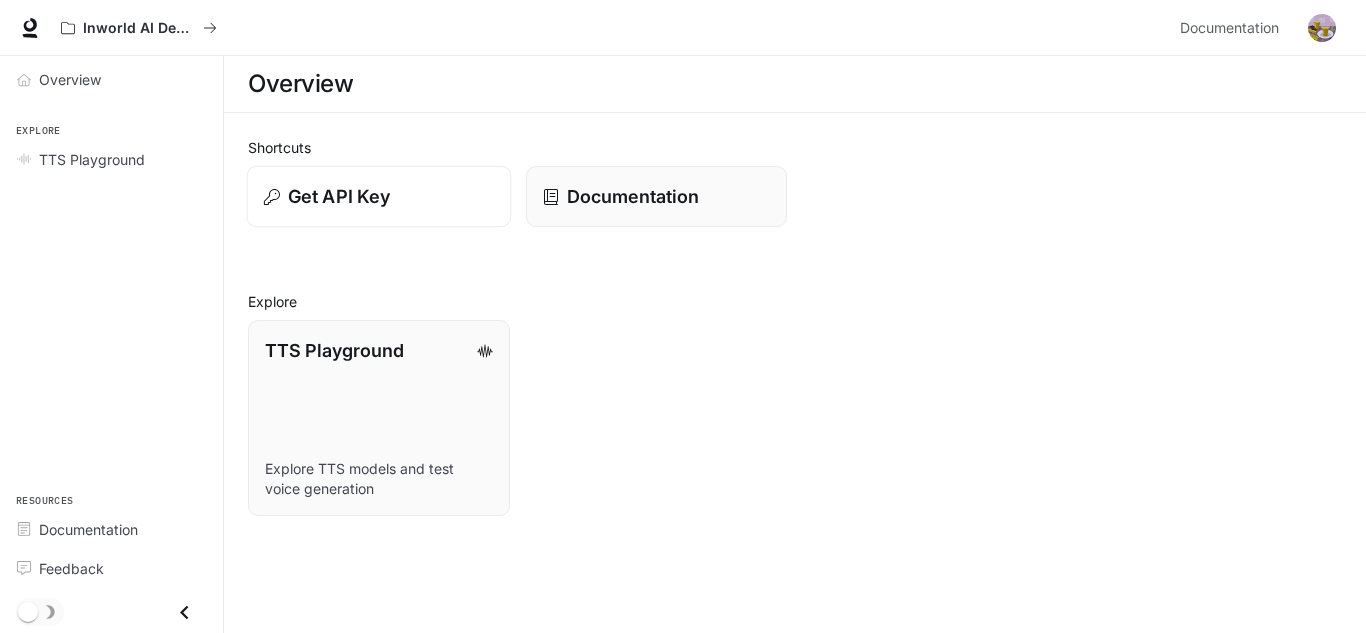 click on "Get API Key" at bounding box center (379, 196) 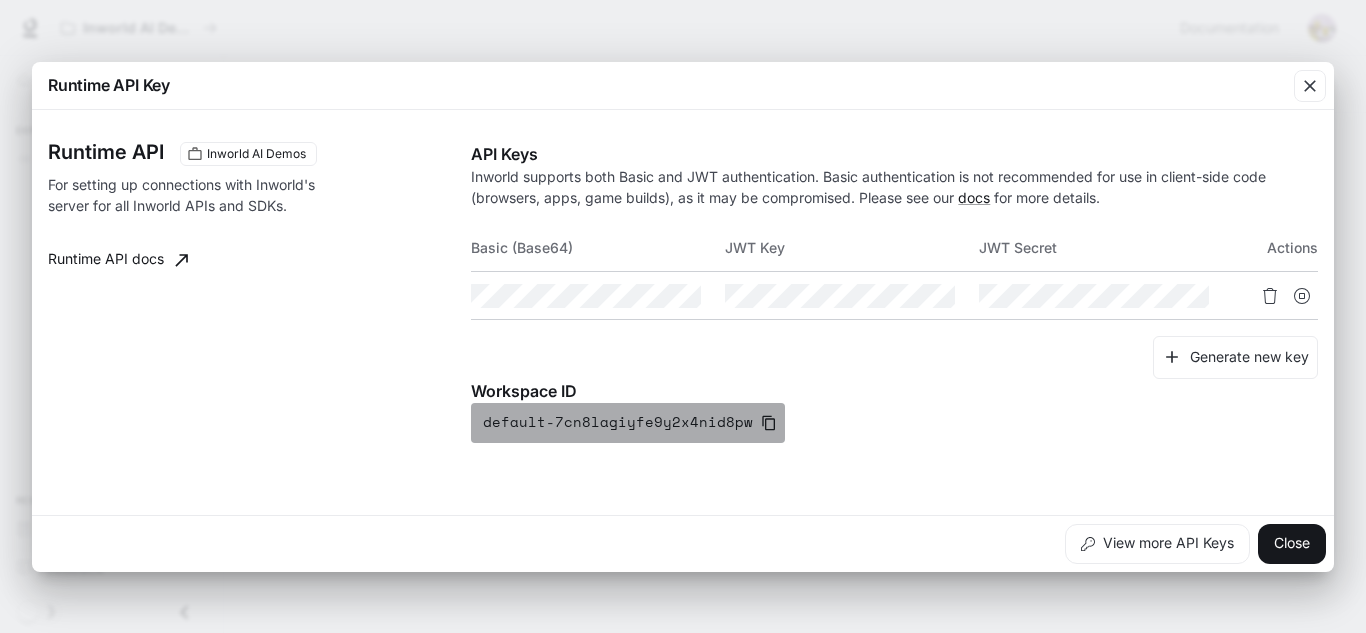 click on "default-7cn8lagiyfe9y2x4nid8pw" at bounding box center (628, 423) 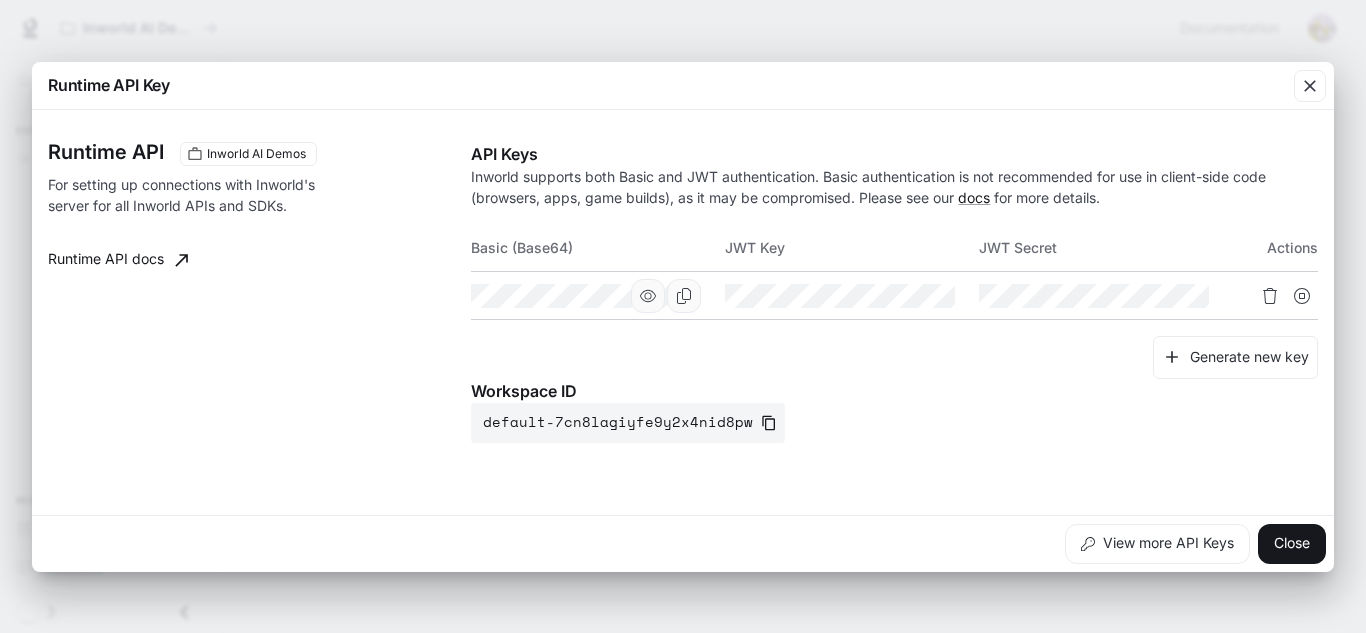 click 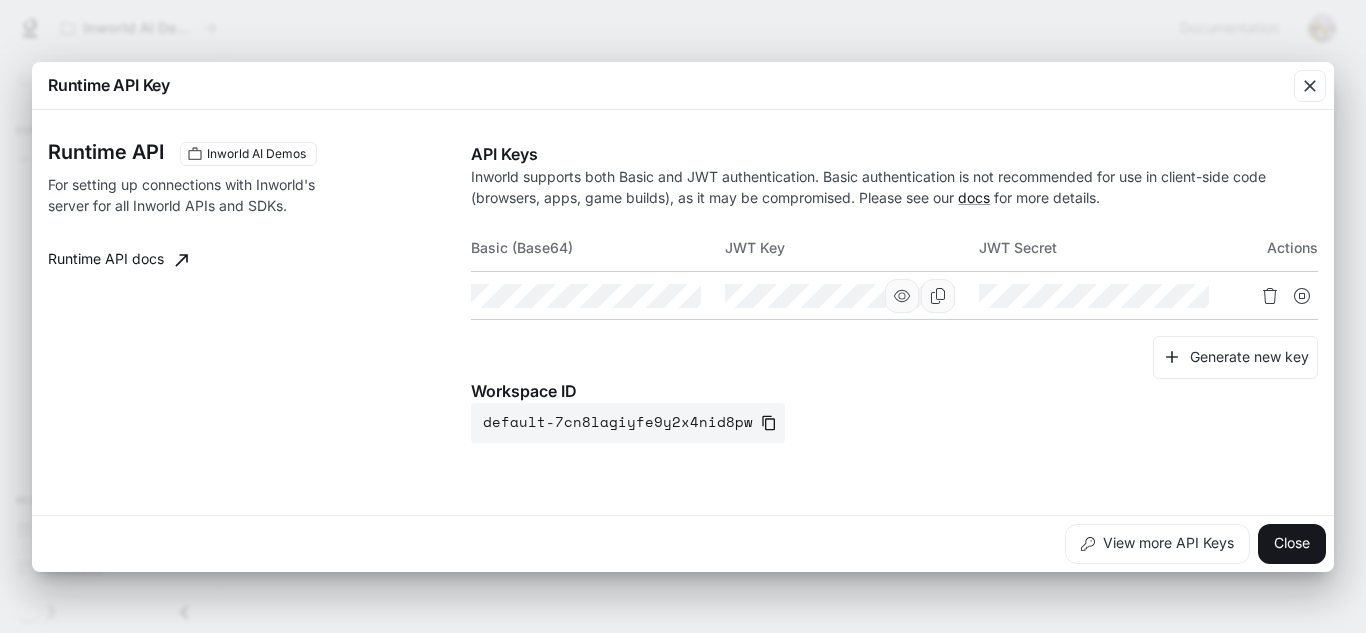 click 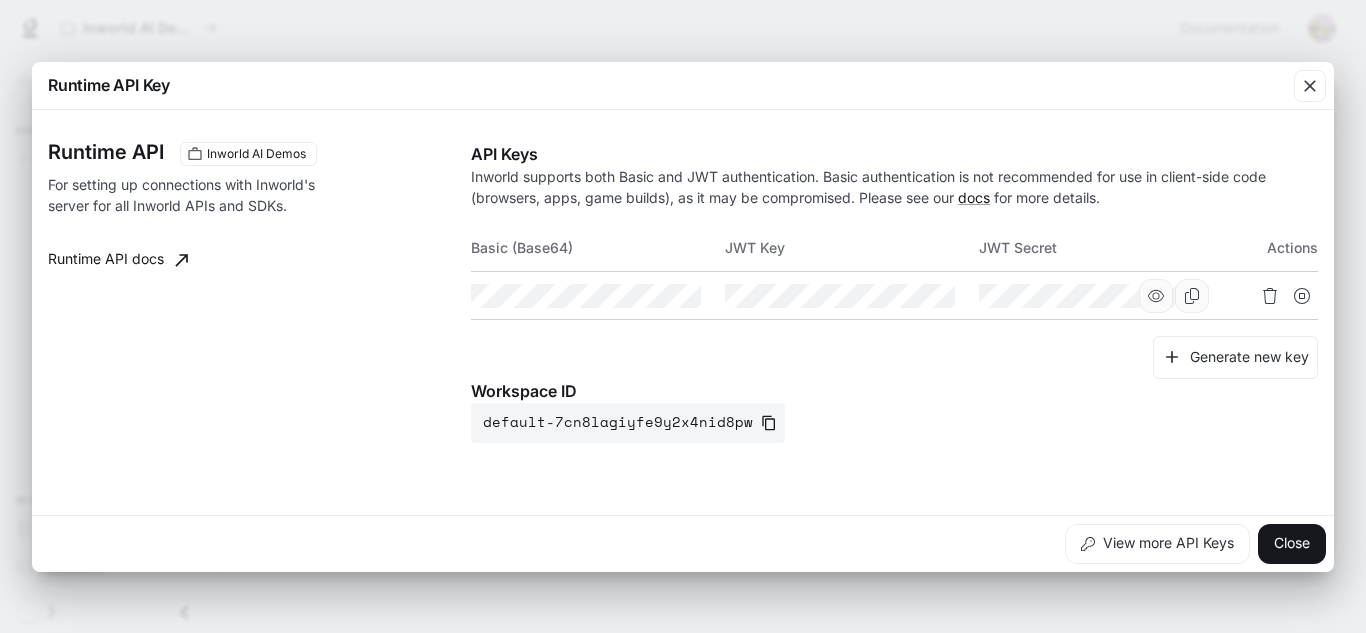 click 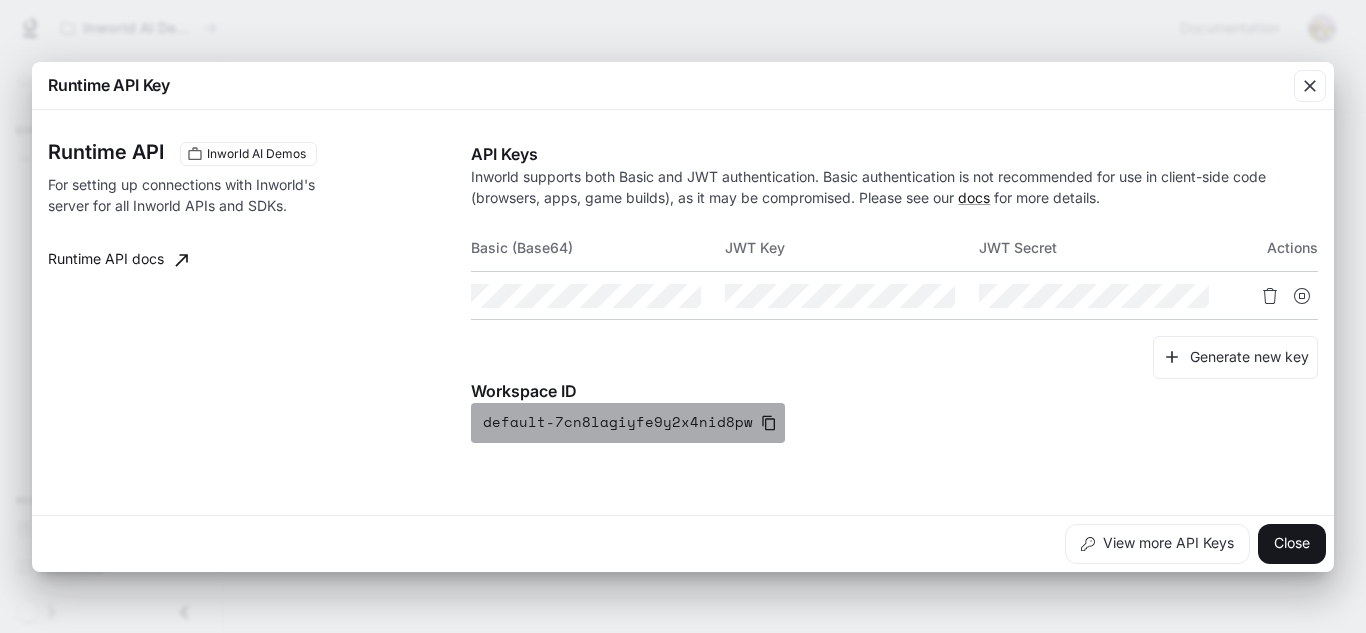 click on "default-7cn8lagiyfe9y2x4nid8pw" at bounding box center [628, 423] 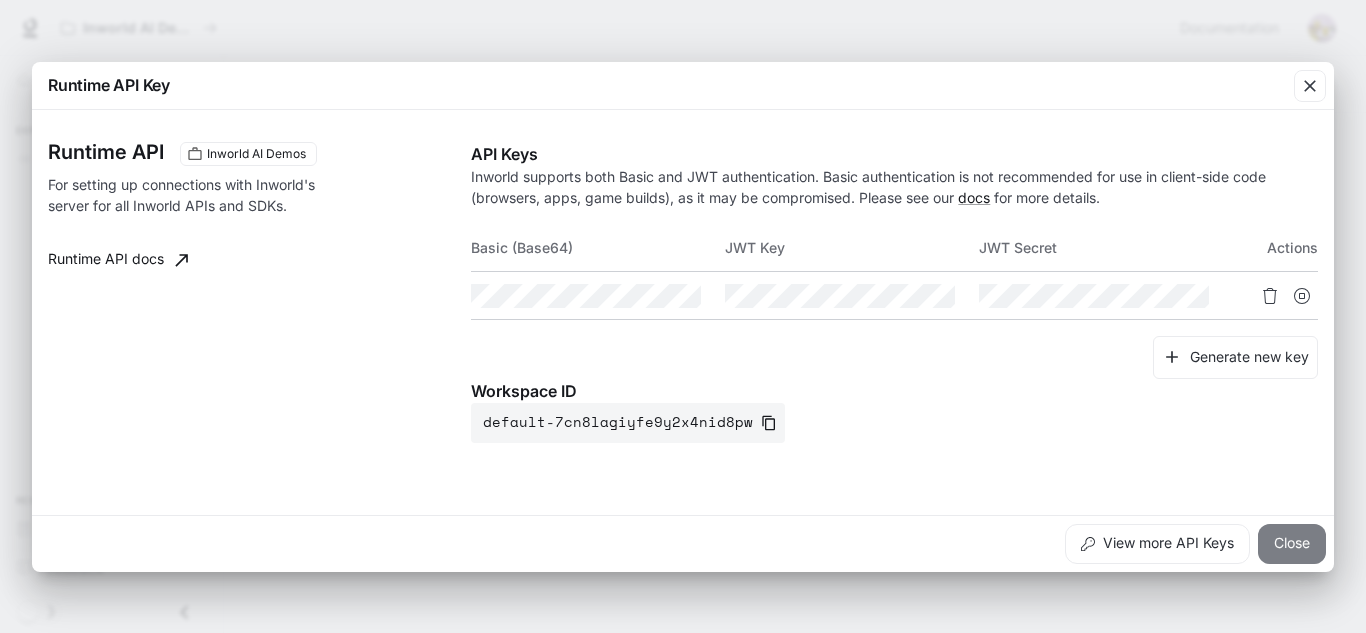 click on "Close" at bounding box center [1292, 544] 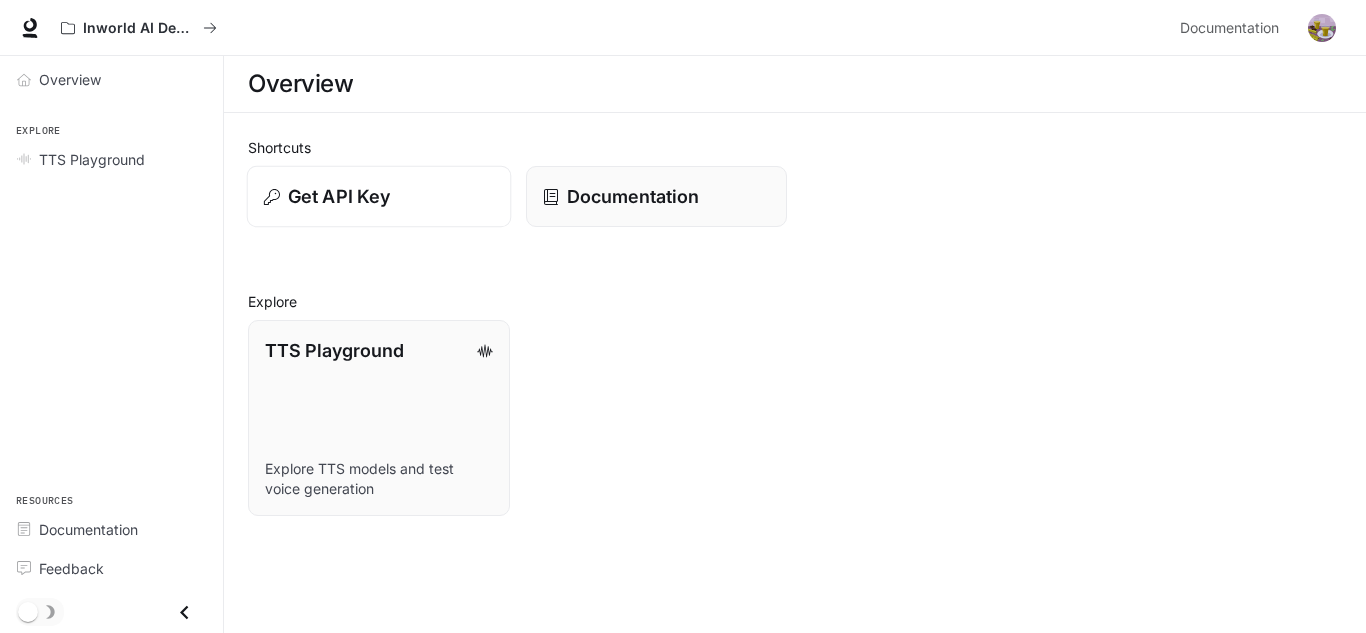 click on "Get API Key" at bounding box center (379, 196) 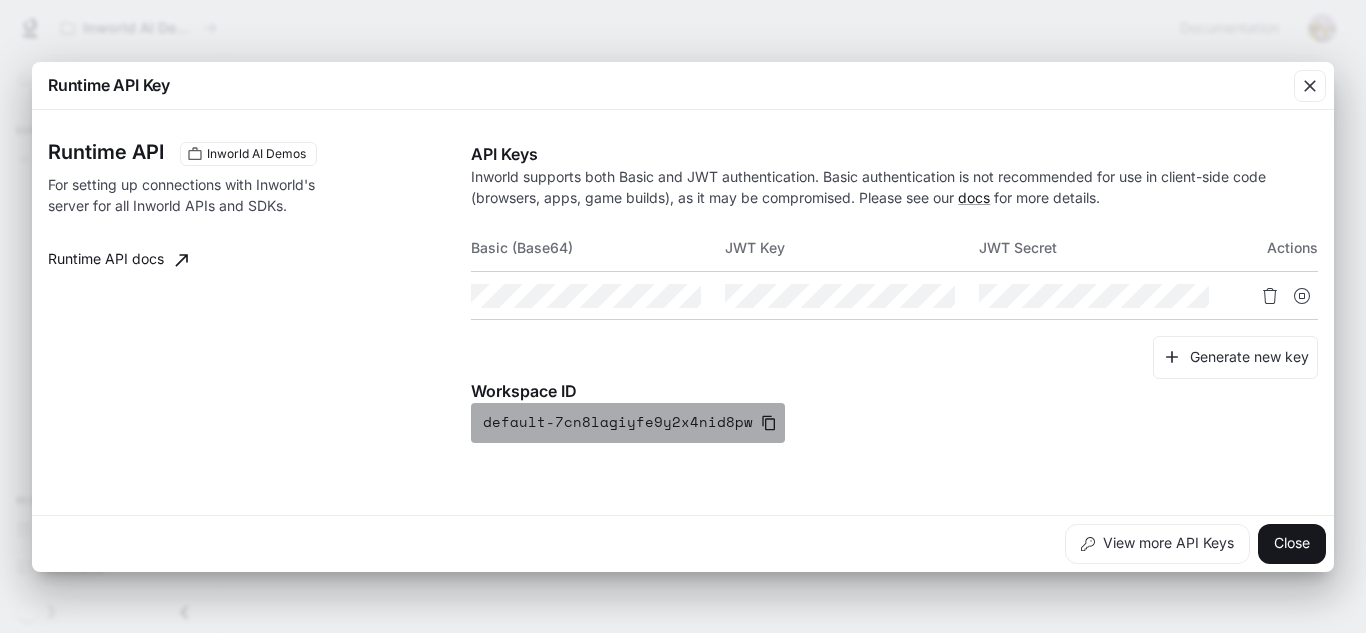 click on "default-7cn8lagiyfe9y2x4nid8pw" at bounding box center [628, 423] 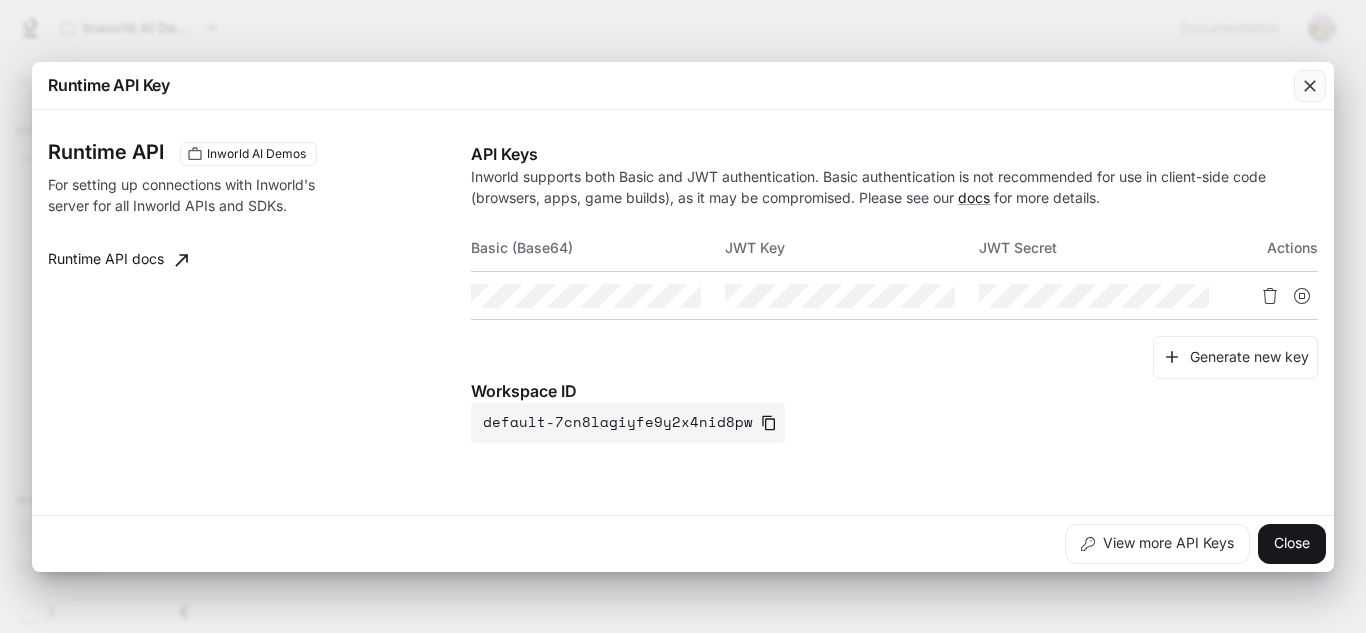 click 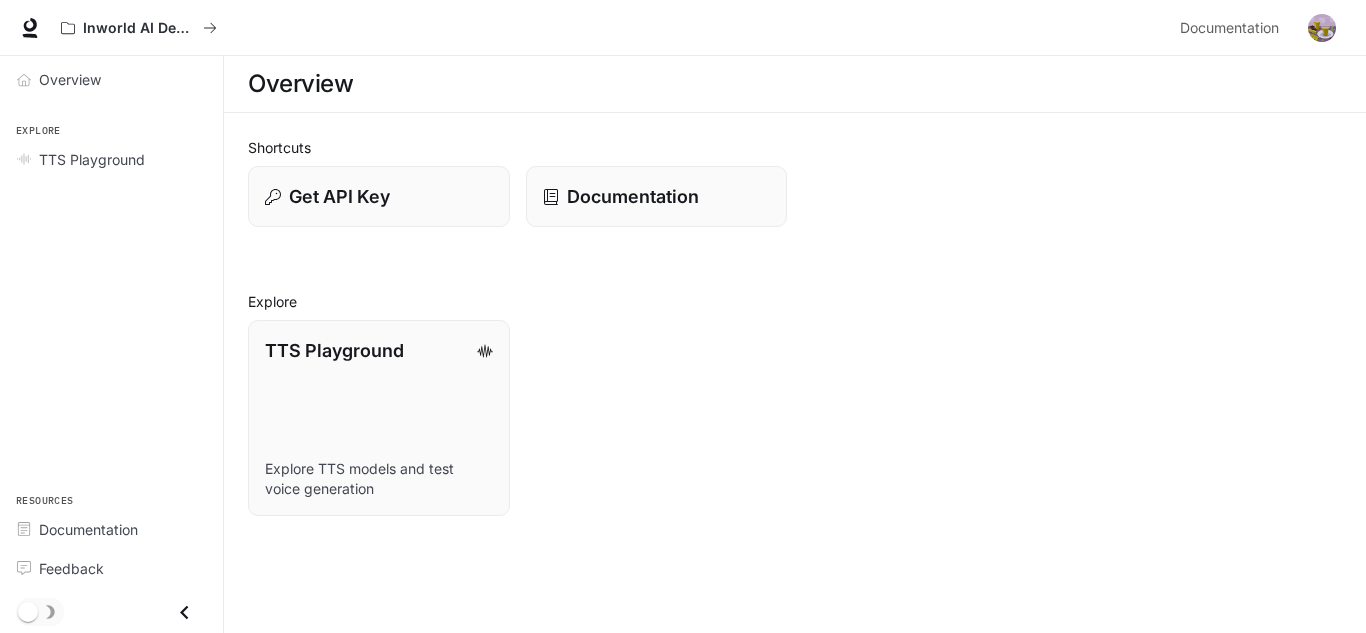 scroll, scrollTop: 0, scrollLeft: 0, axis: both 